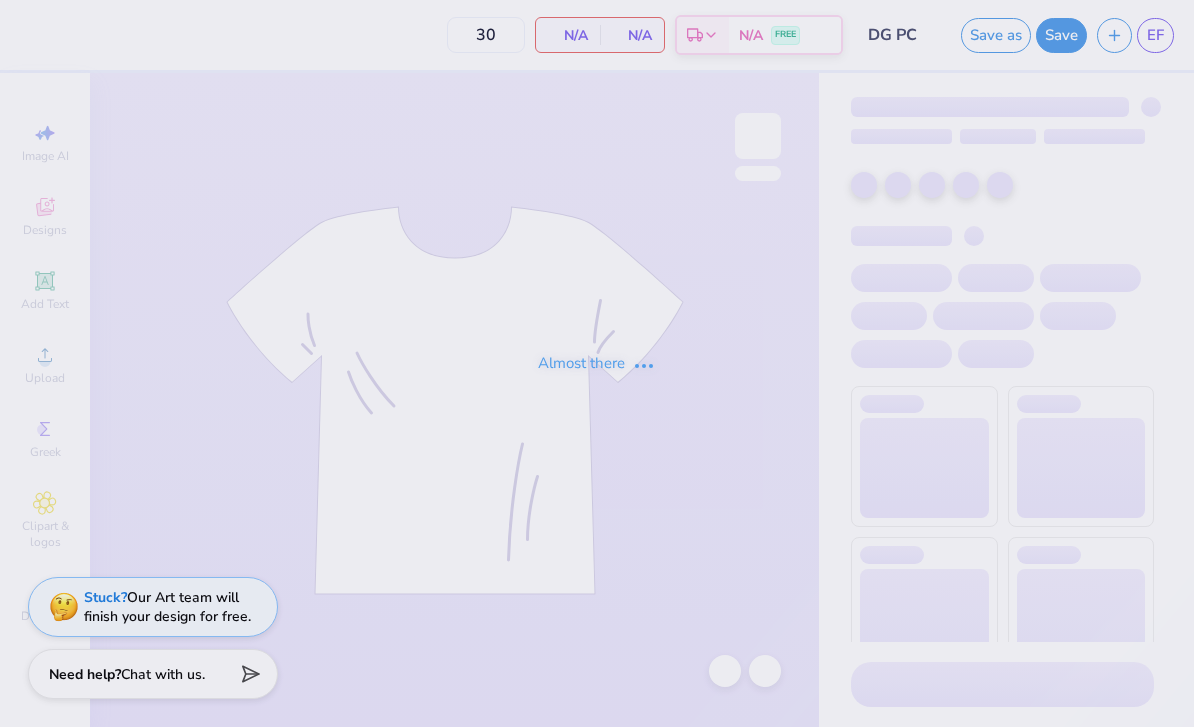 scroll, scrollTop: 0, scrollLeft: 0, axis: both 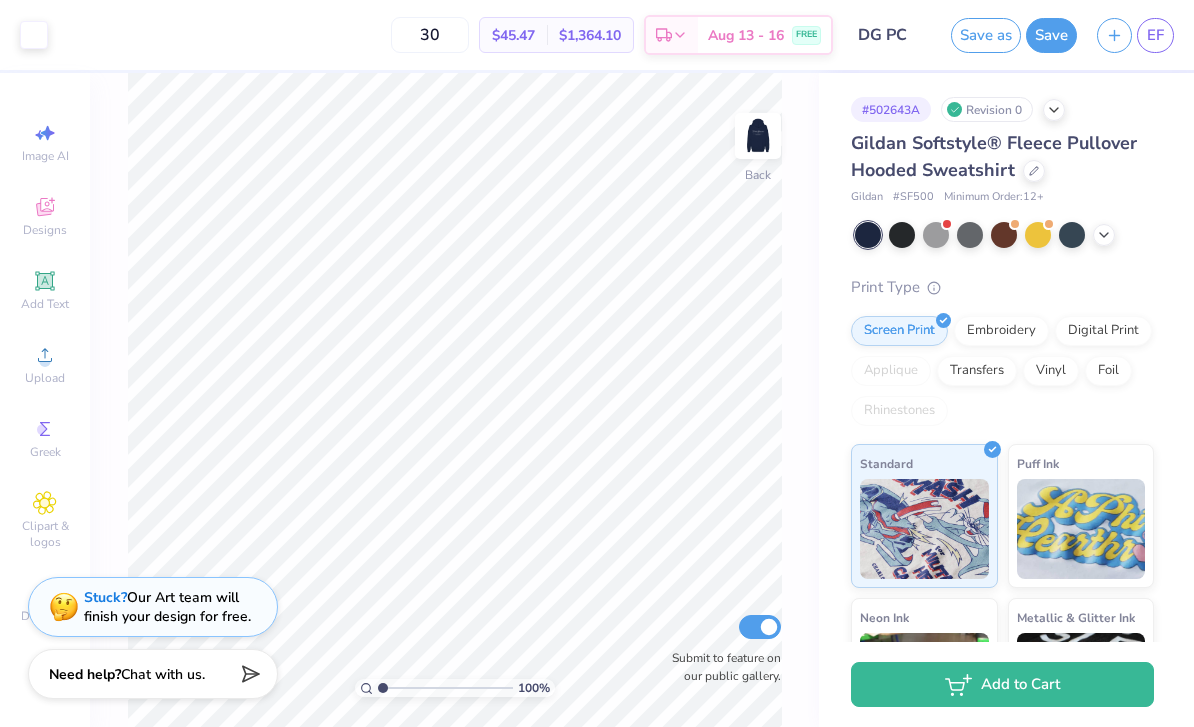 click on "30" at bounding box center [430, 35] 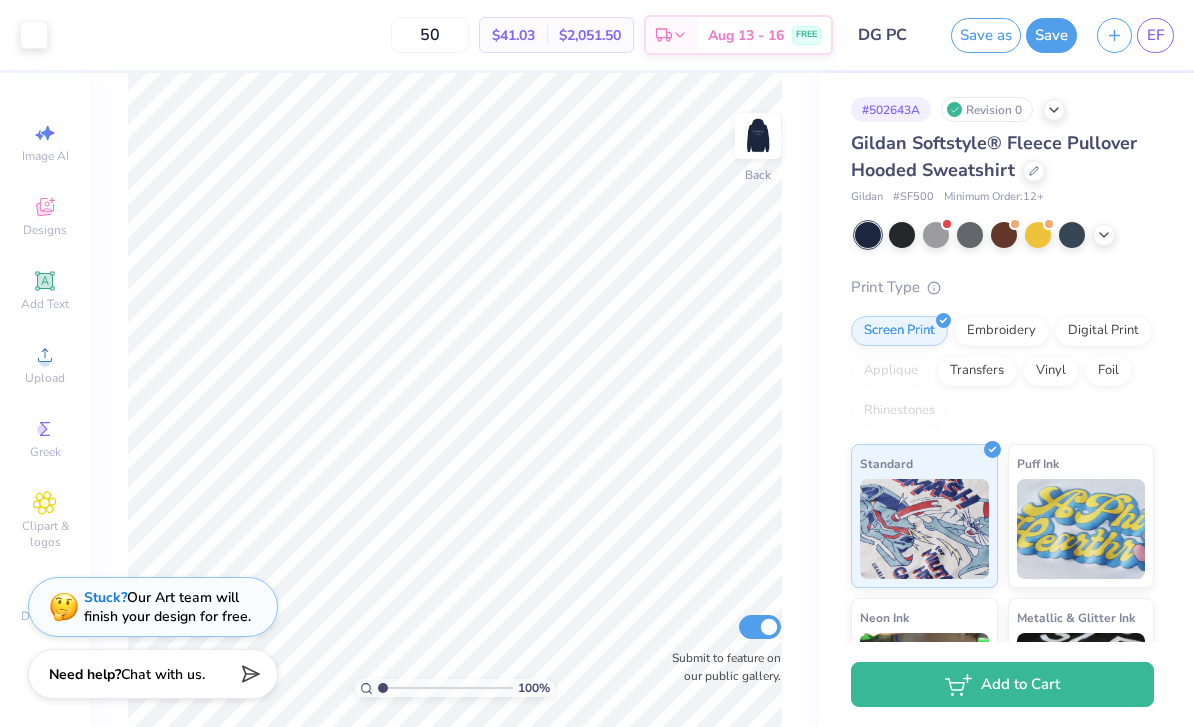 type on "5" 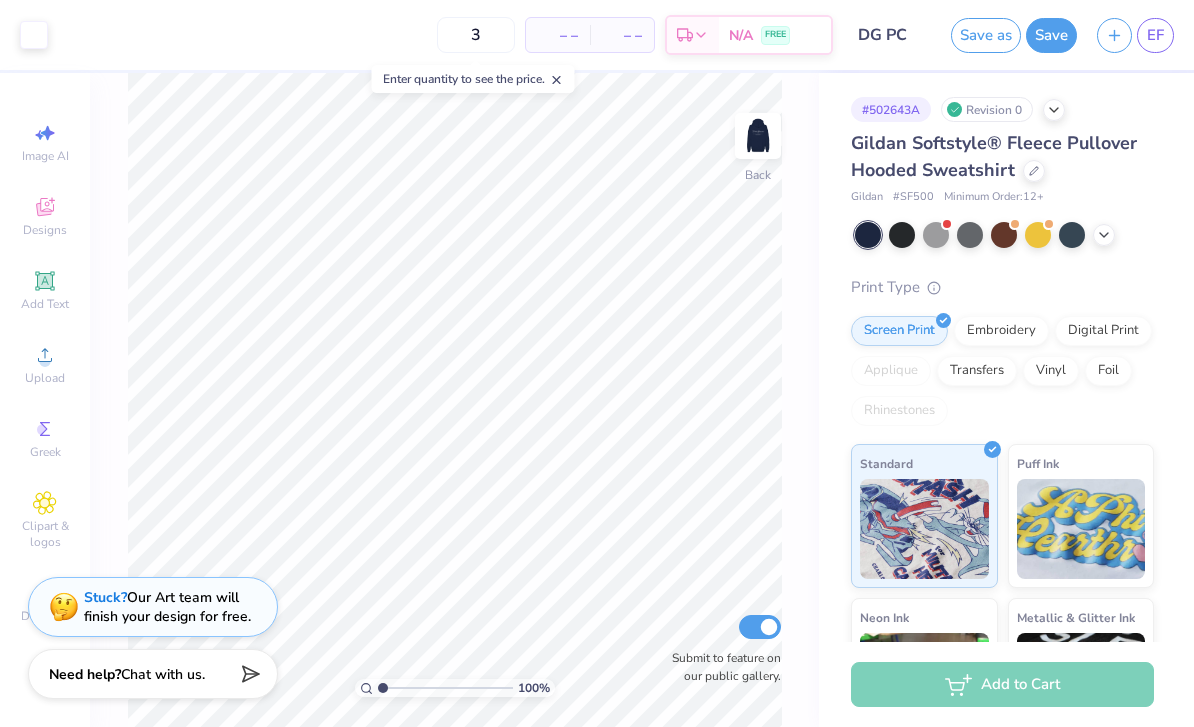 type on "30" 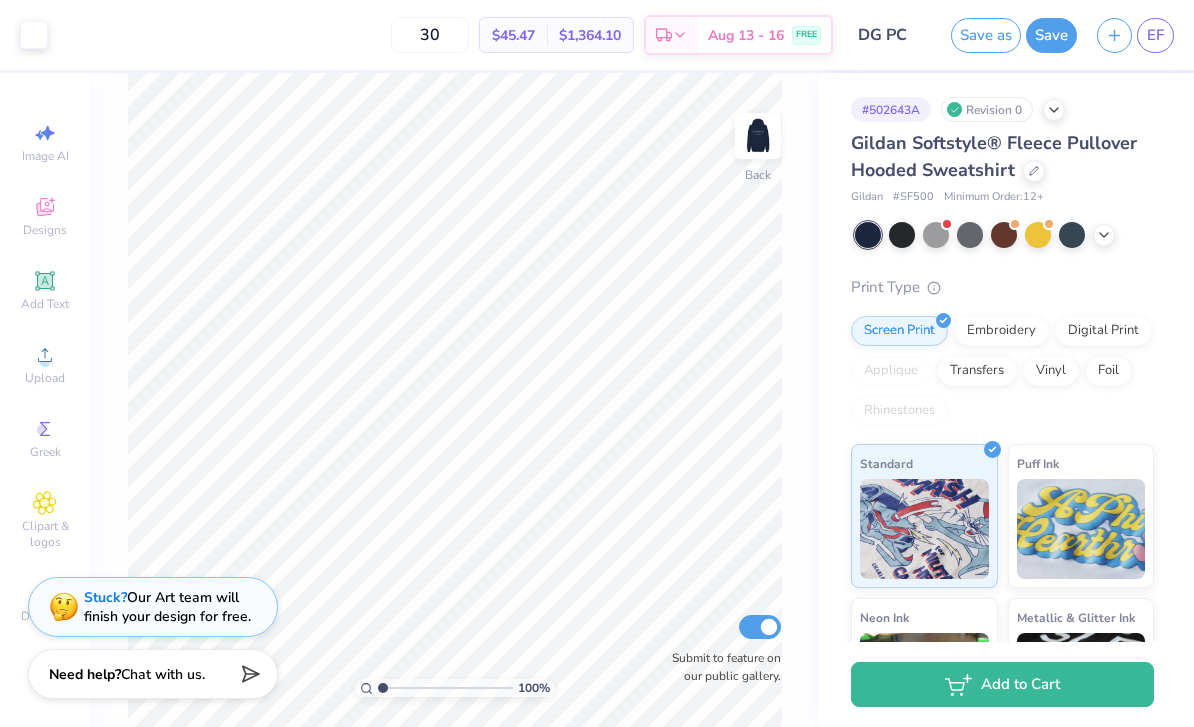 click on "# [NUMBER] [LETTER] [NUMBER]" at bounding box center [1002, 109] 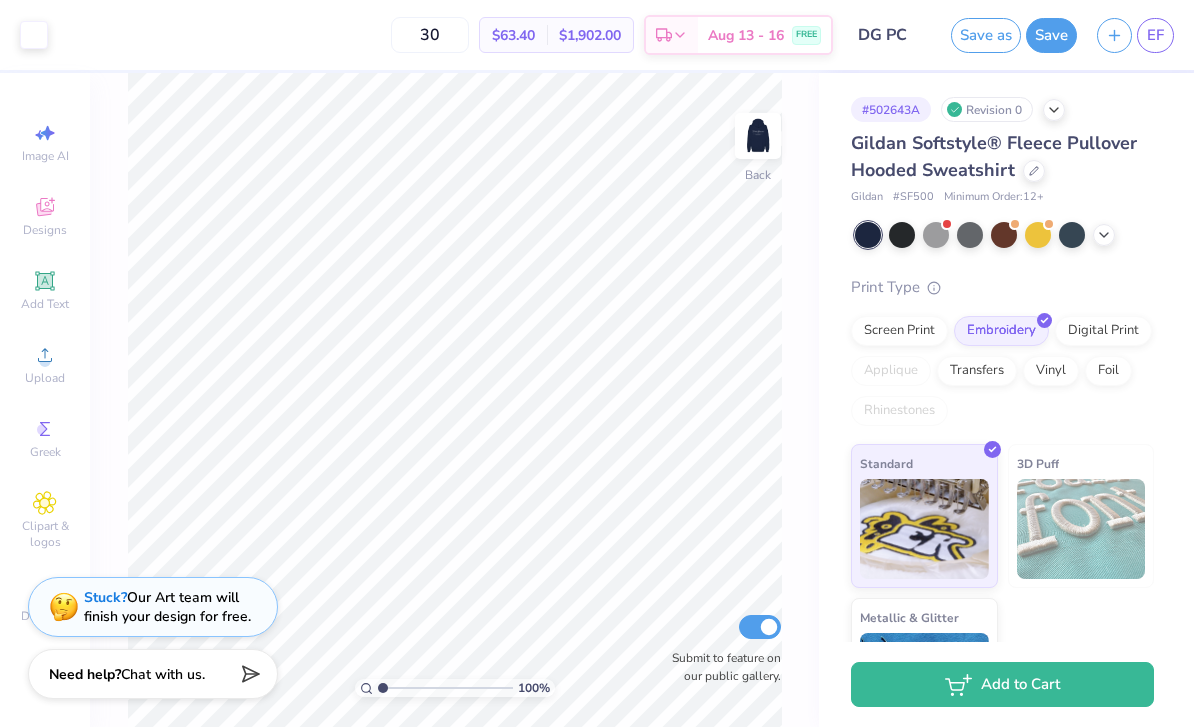click at bounding box center [758, 136] 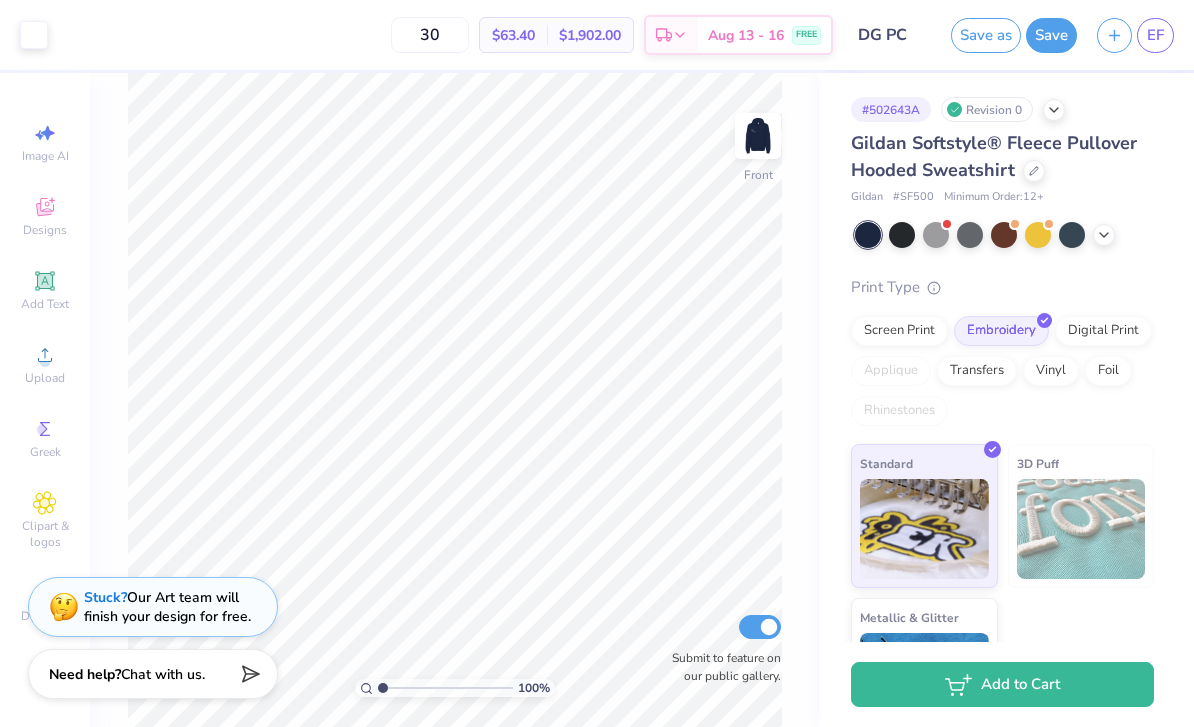 click at bounding box center [942, 321] 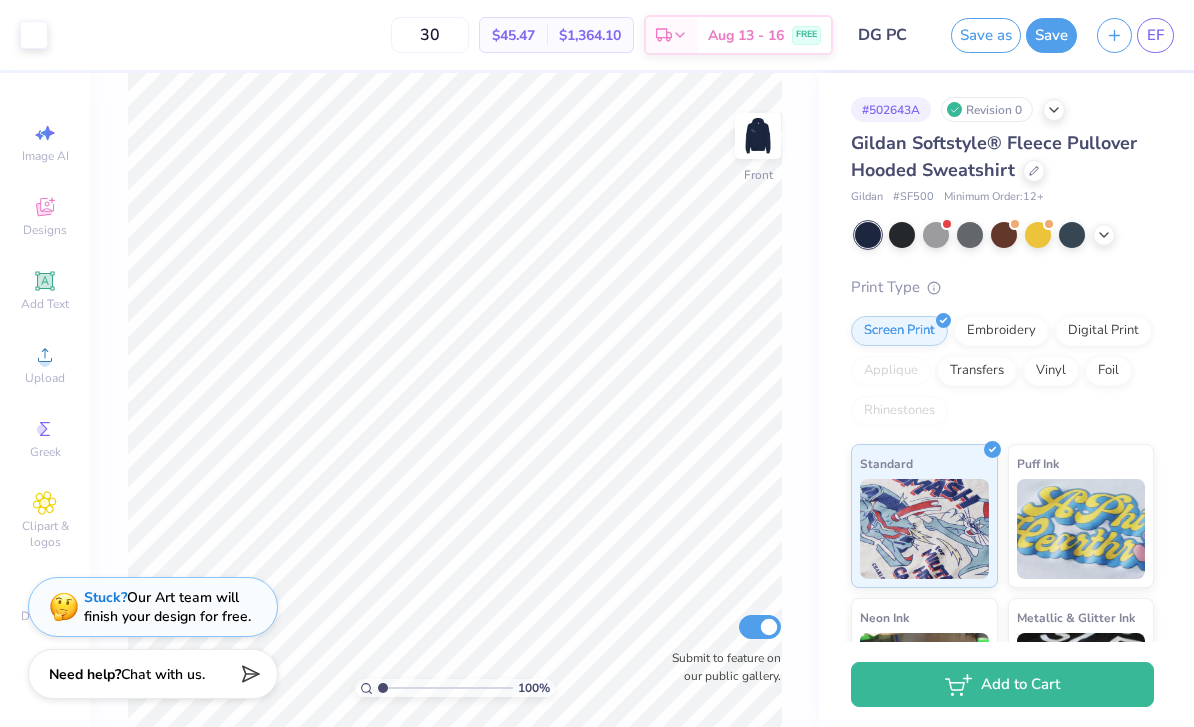 click at bounding box center [1072, 235] 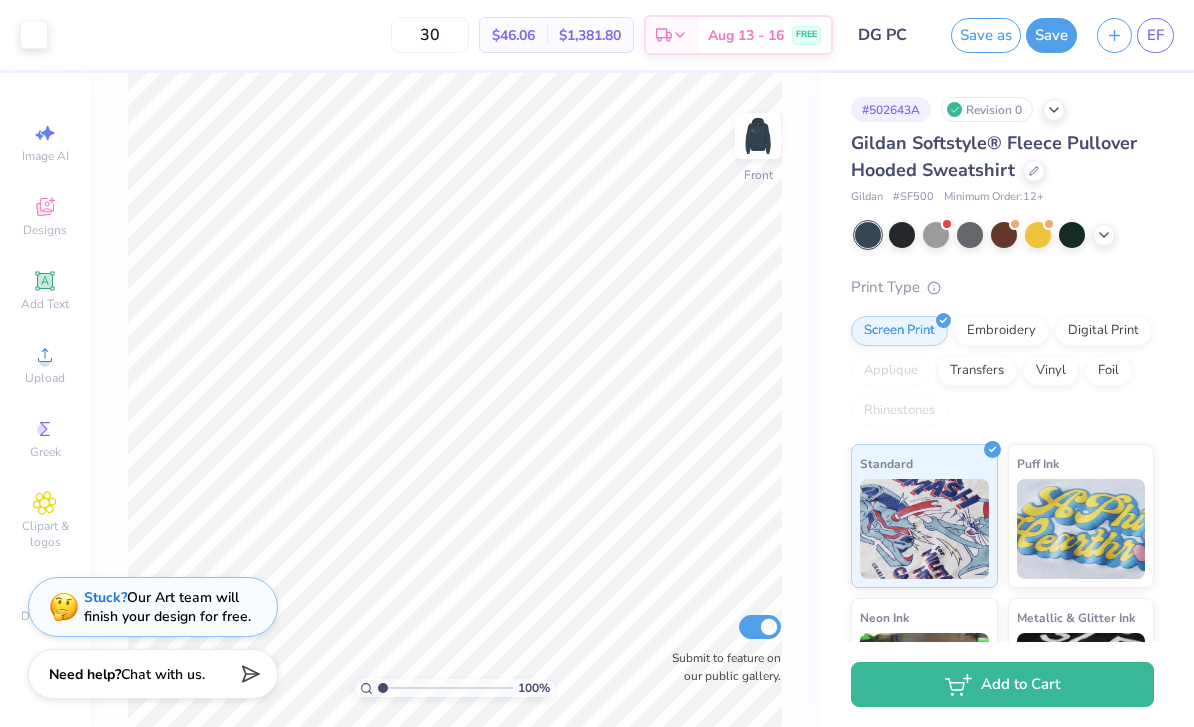 click at bounding box center [1104, 235] 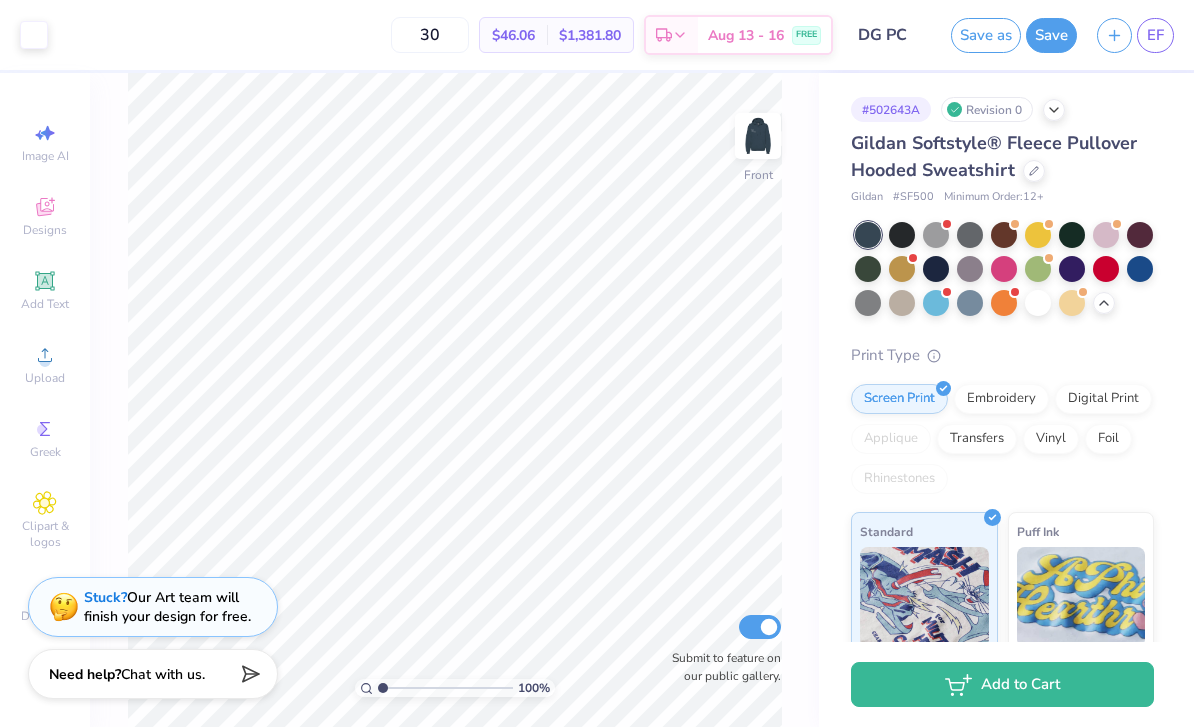 click at bounding box center (1140, 269) 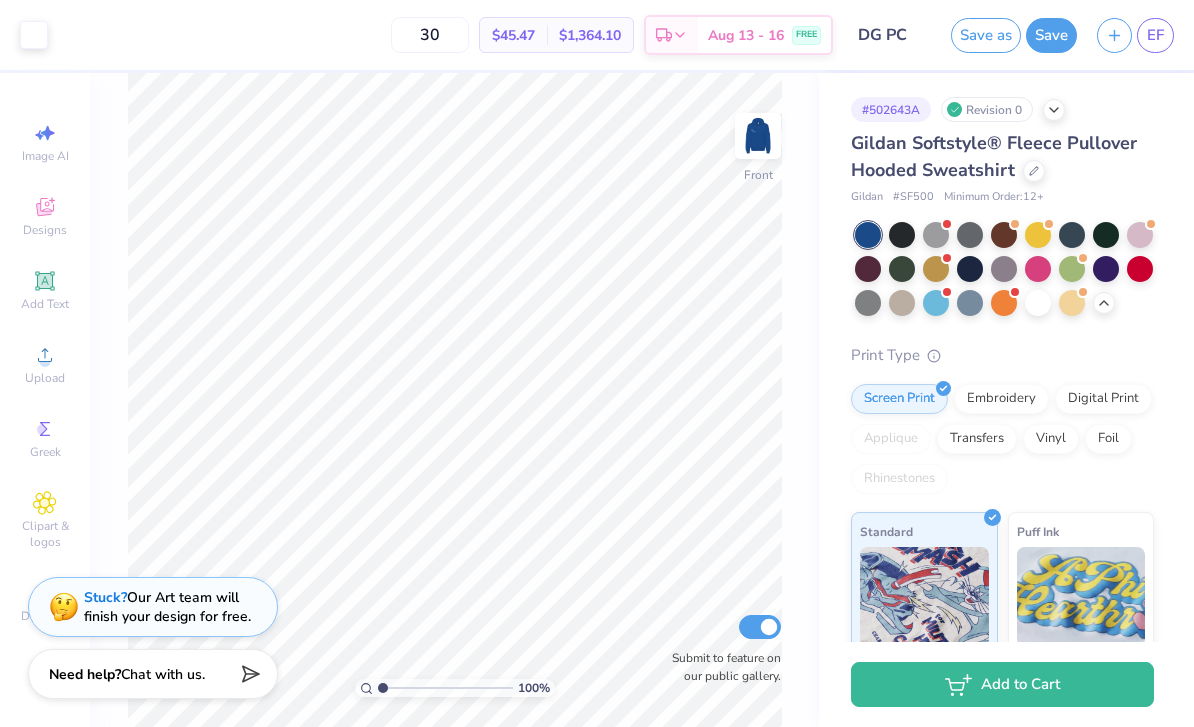 click at bounding box center [970, 269] 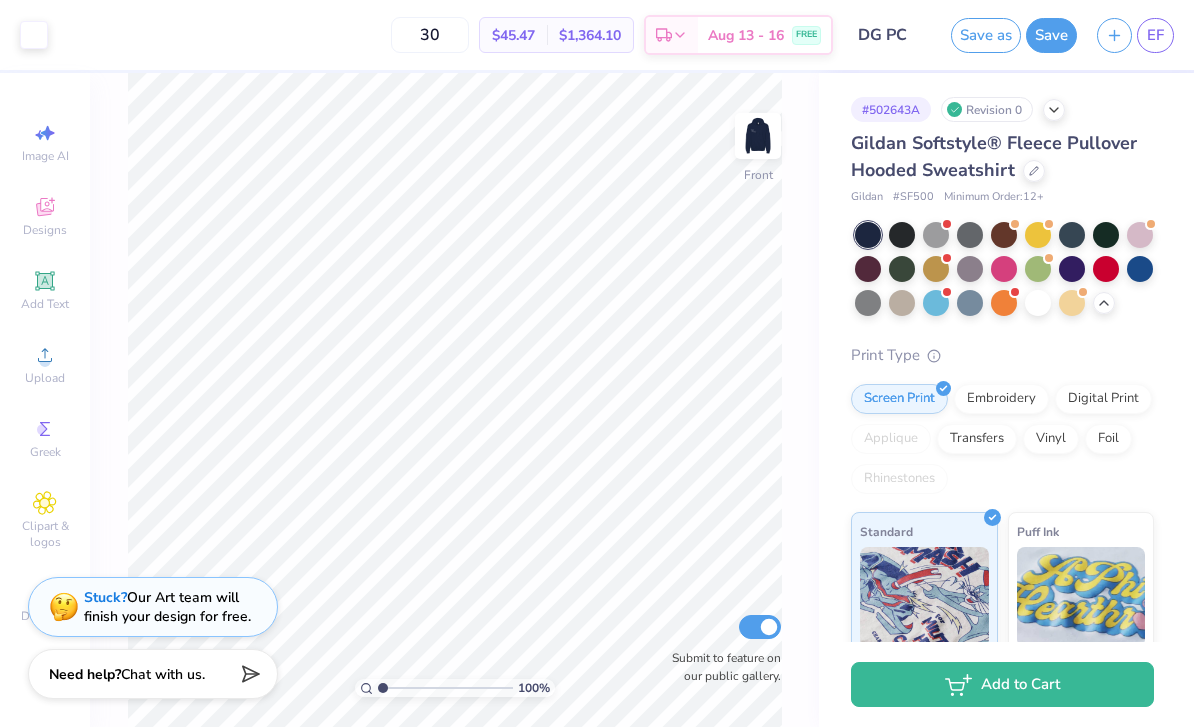 click 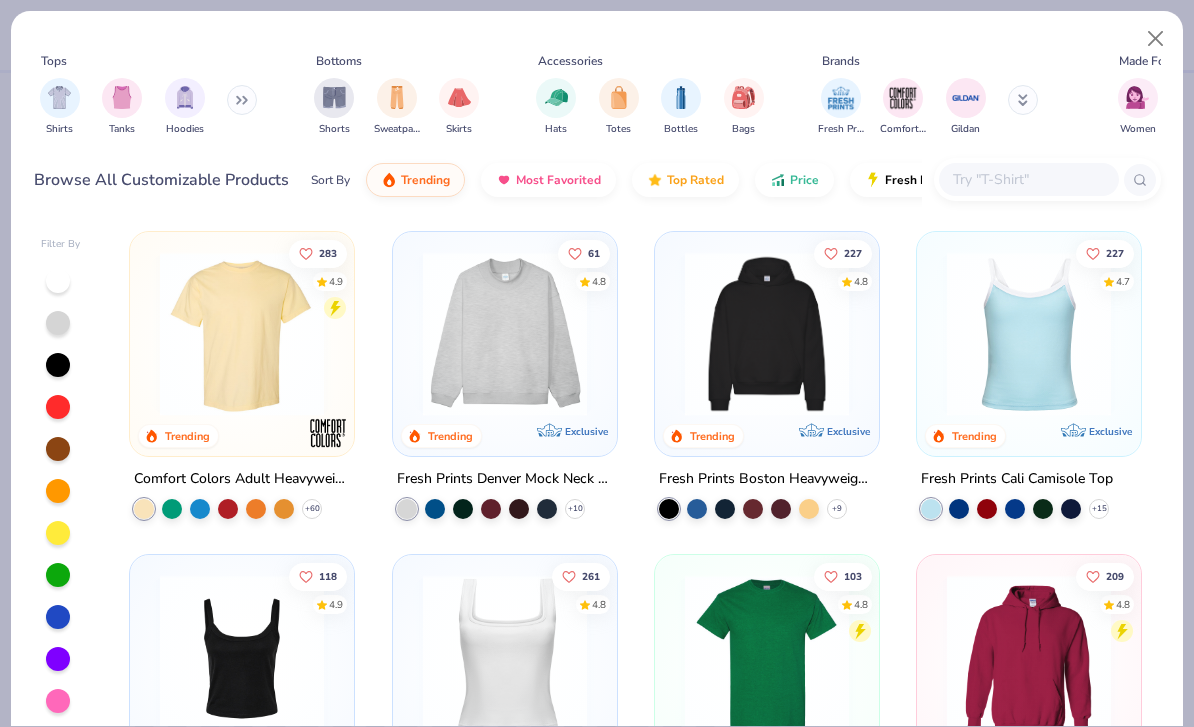 click at bounding box center [767, 334] 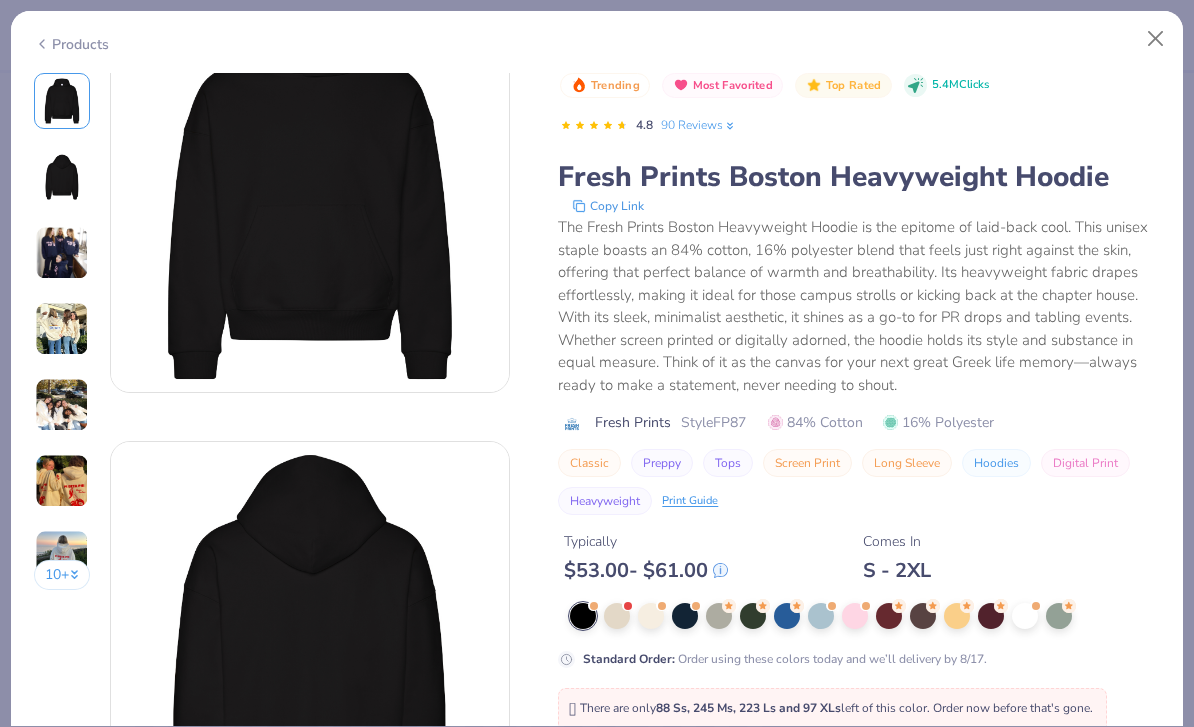 scroll, scrollTop: 84, scrollLeft: 0, axis: vertical 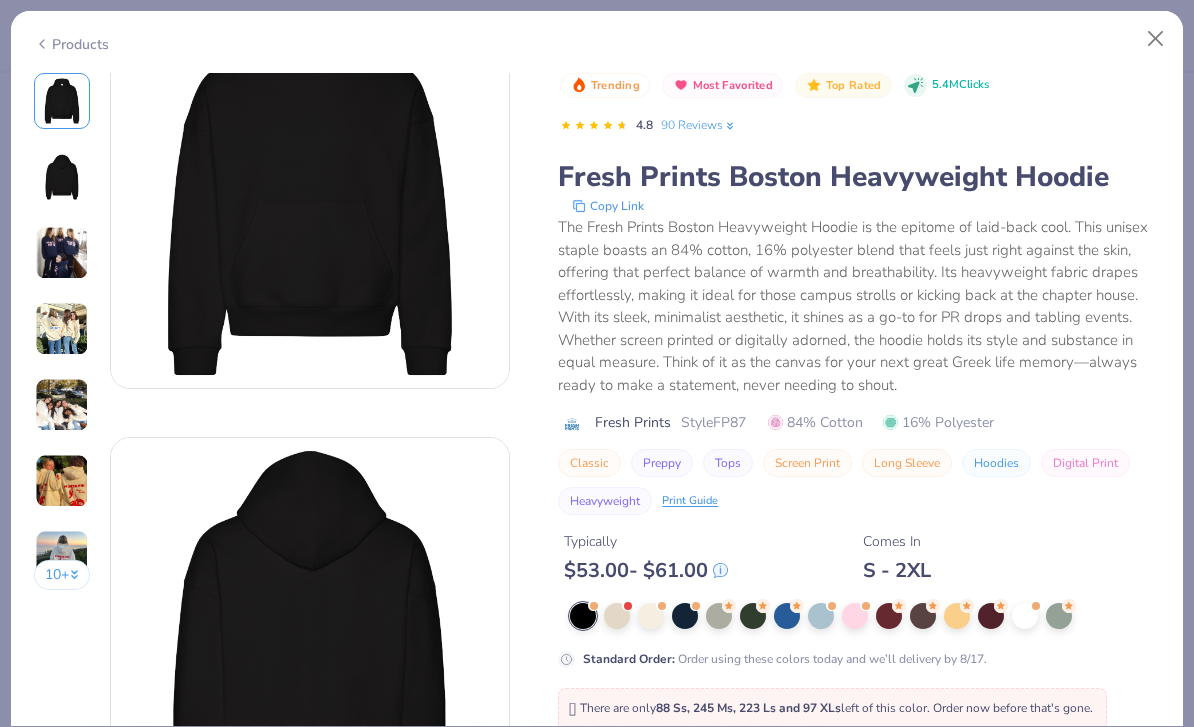 click at bounding box center (685, 616) 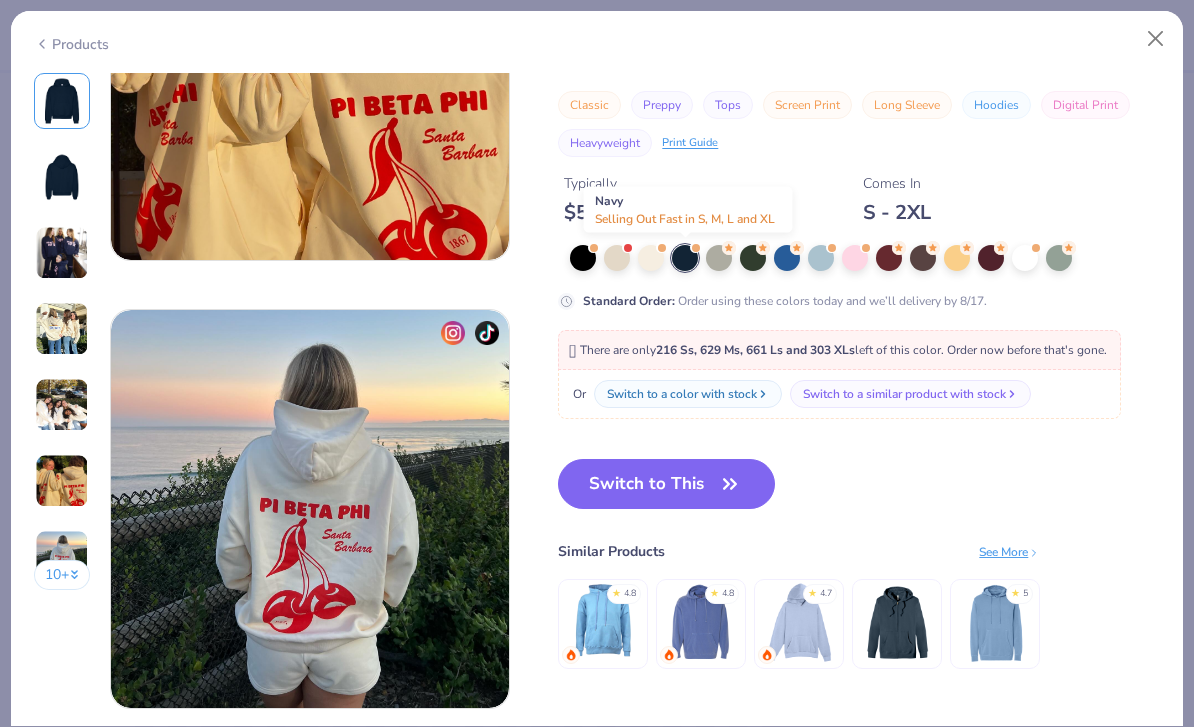 scroll, scrollTop: 2453, scrollLeft: 0, axis: vertical 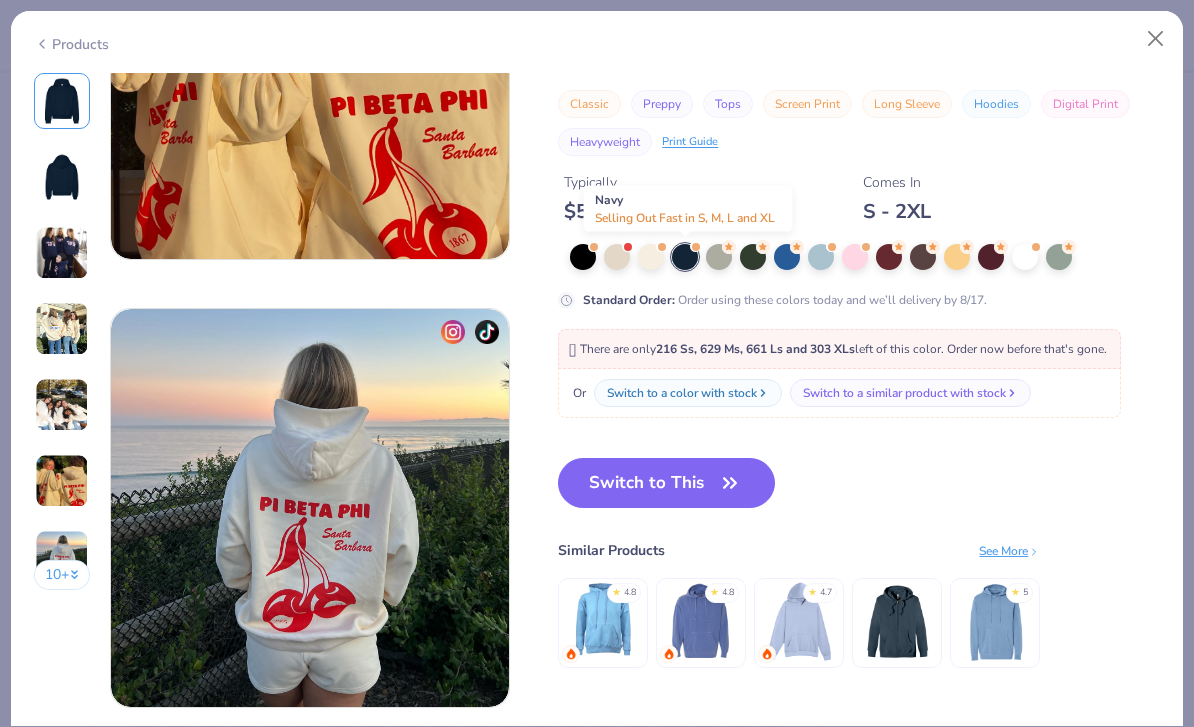 click 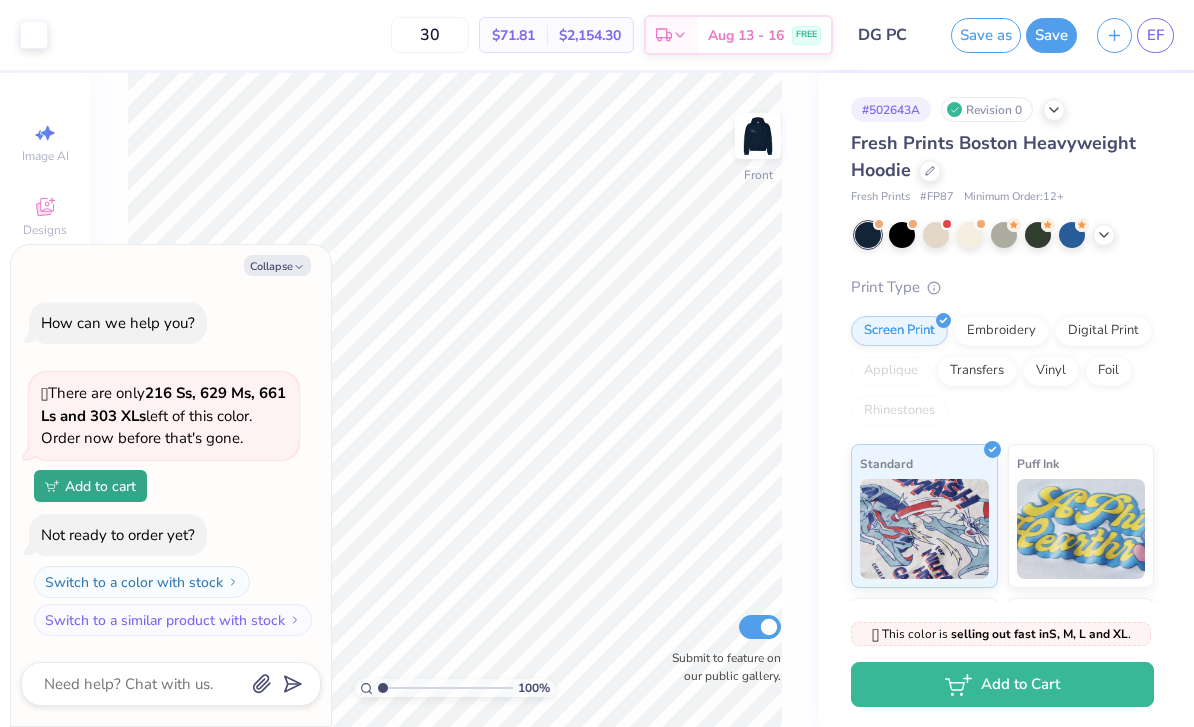 click on "Collapse" at bounding box center [277, 265] 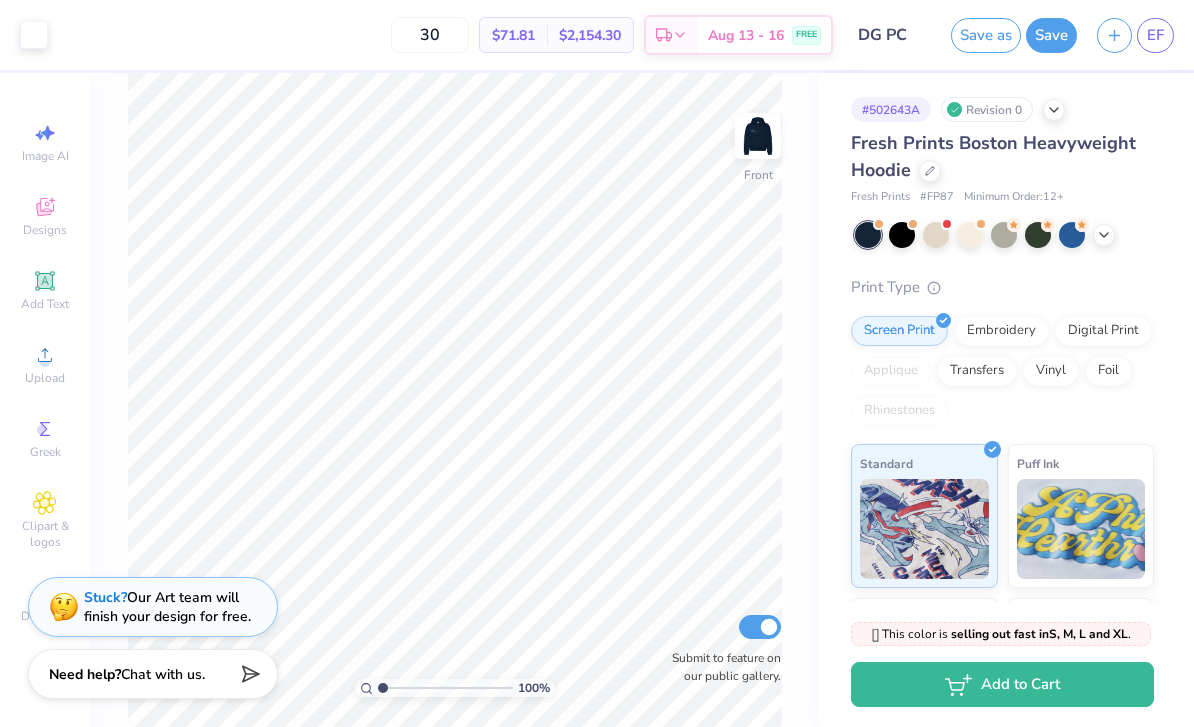 click at bounding box center (758, 136) 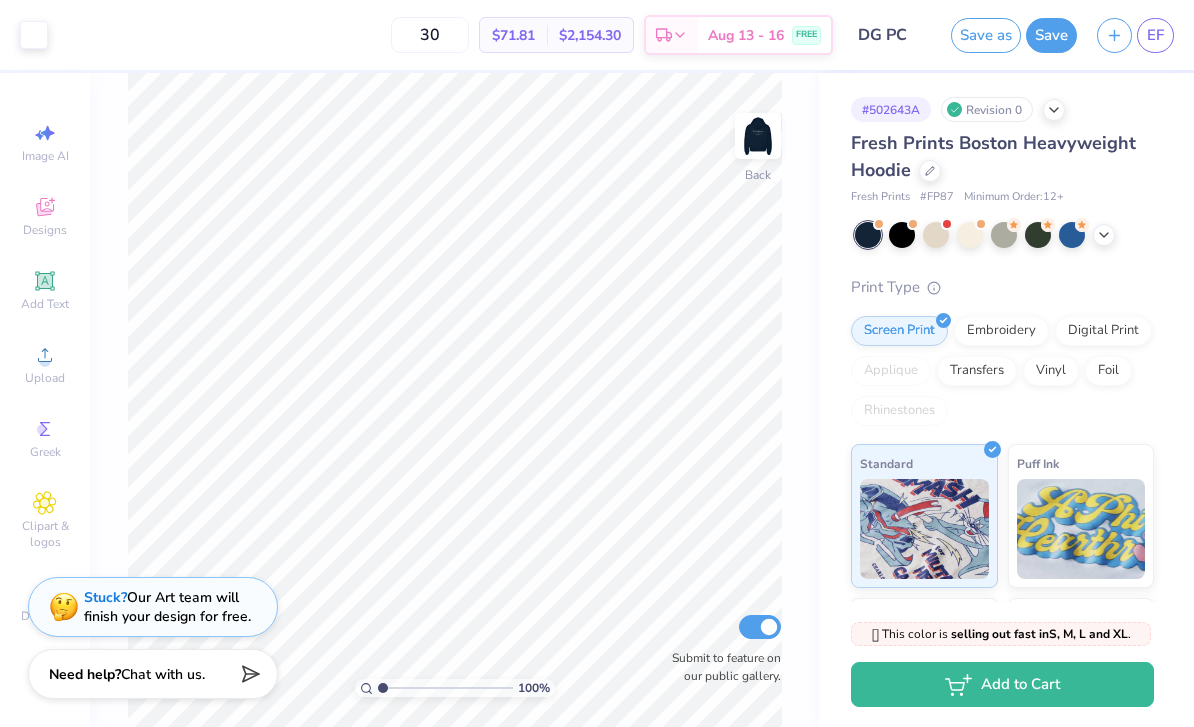 click at bounding box center [758, 136] 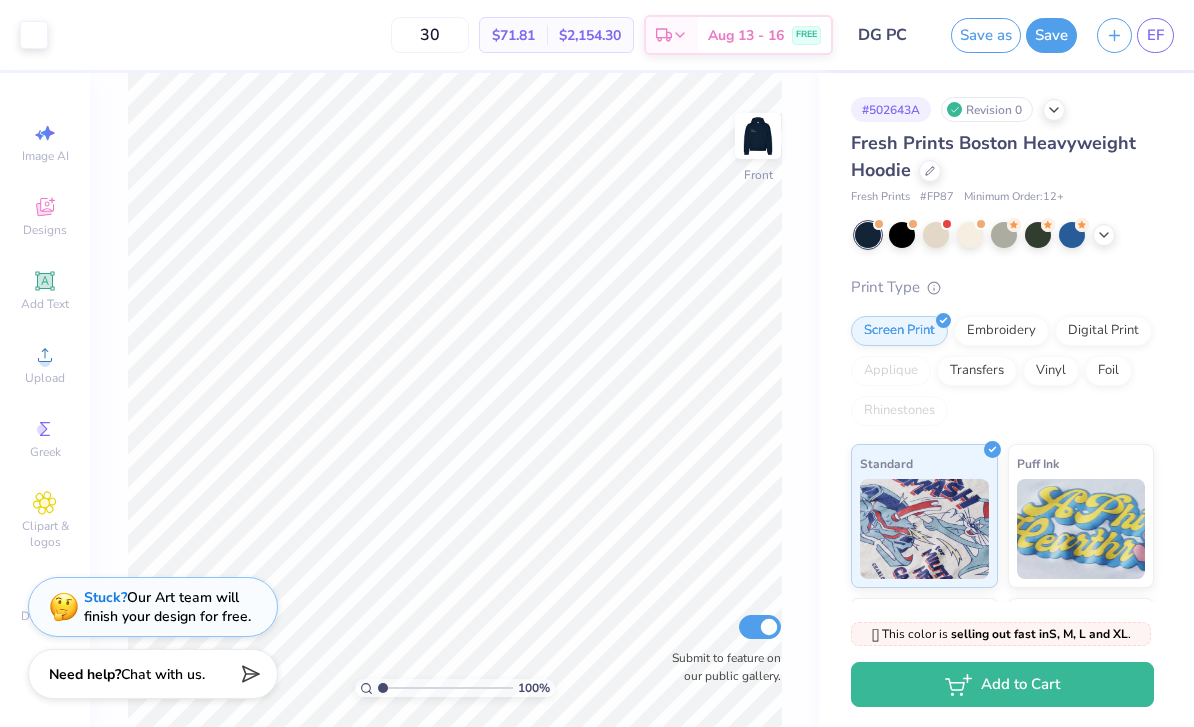 click on "Fresh Prints Boston Heavyweight Hoodie" at bounding box center [1002, 157] 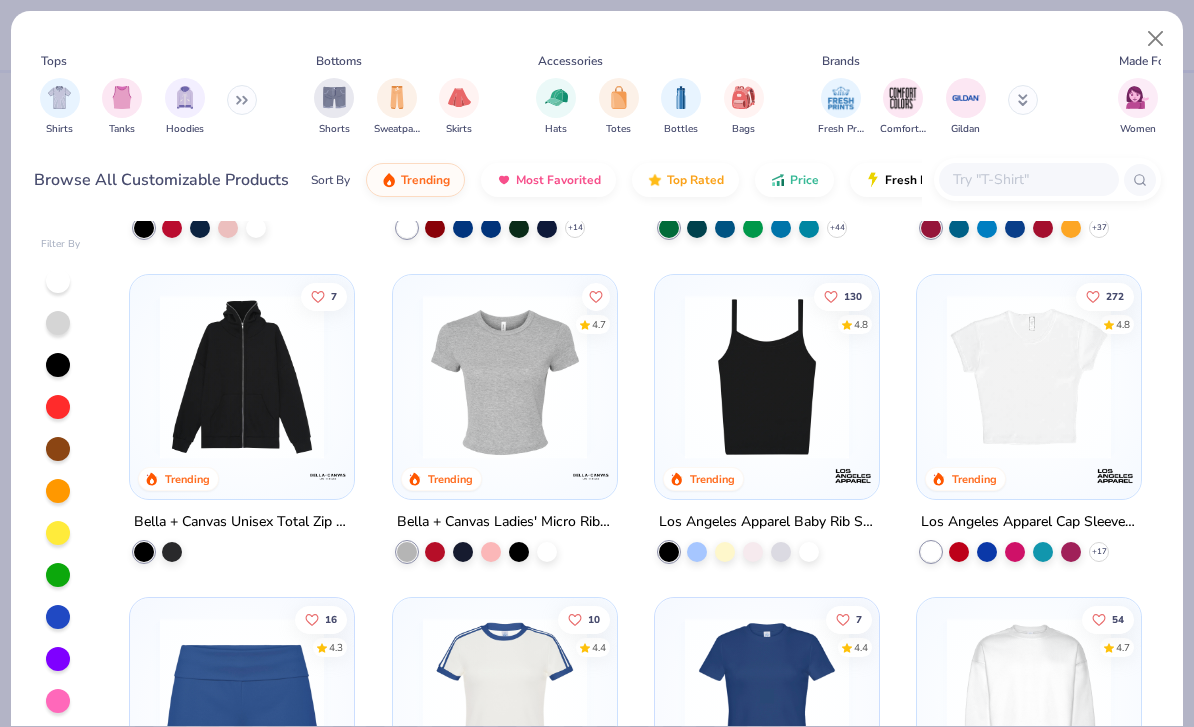 scroll, scrollTop: 584, scrollLeft: 0, axis: vertical 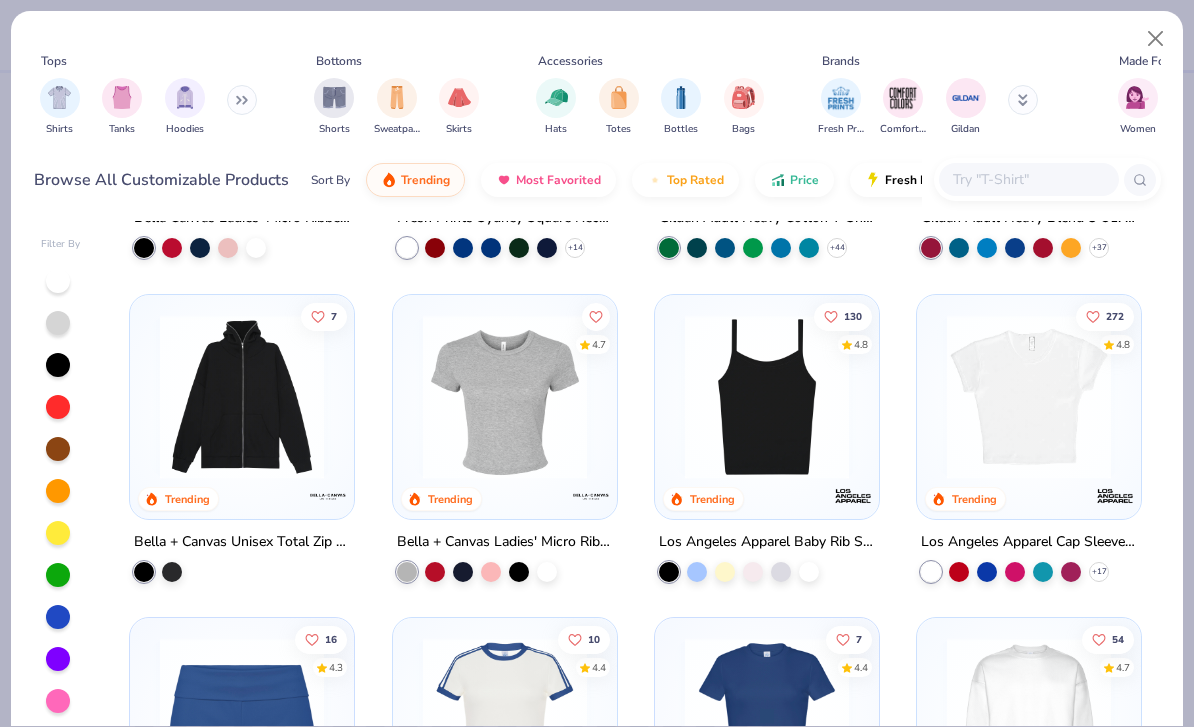 click at bounding box center [185, 97] 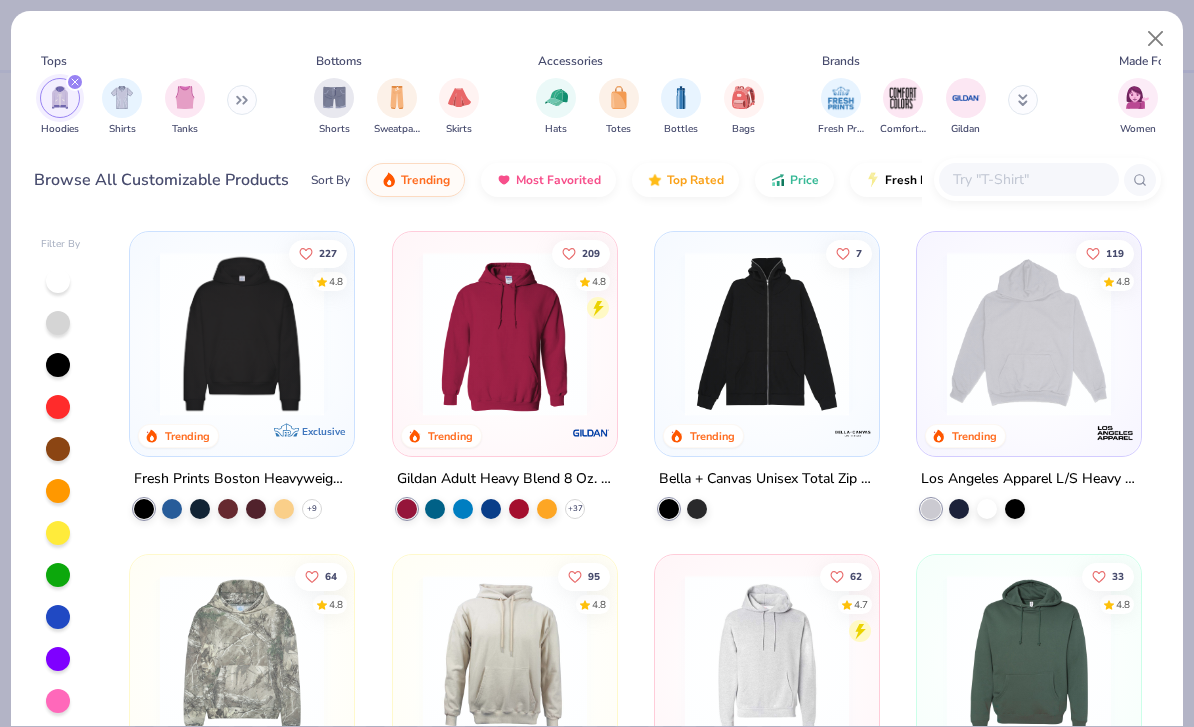 click on "Price" at bounding box center (794, 180) 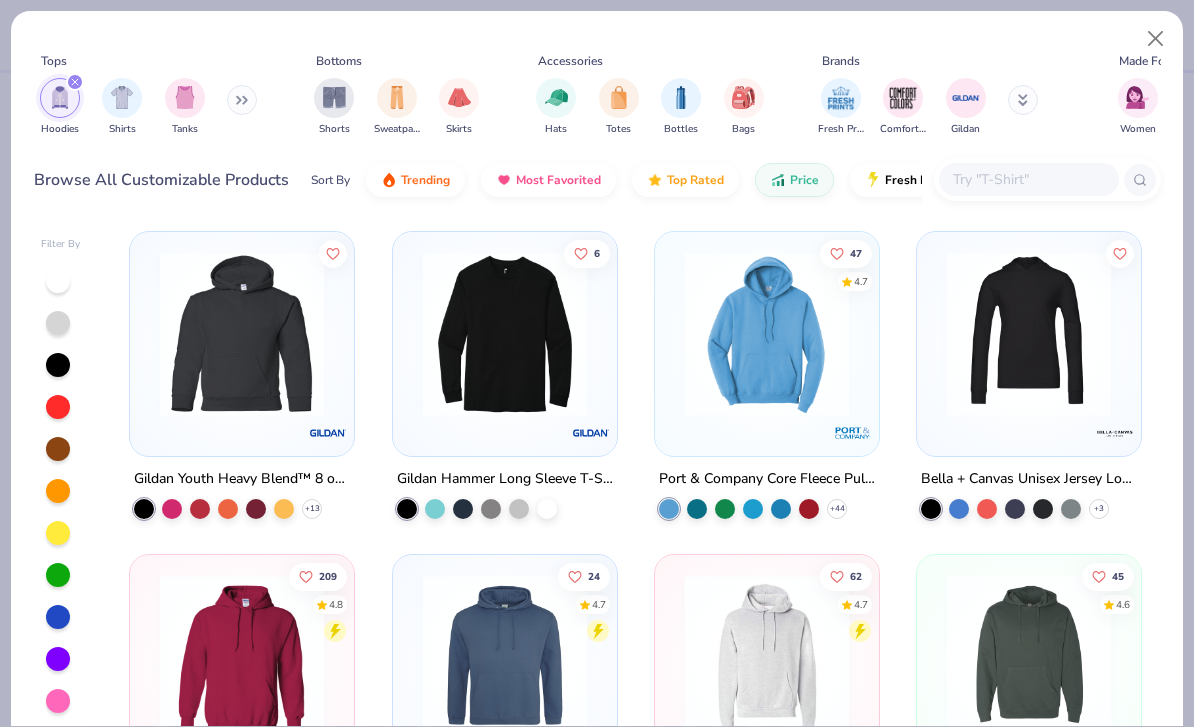 click at bounding box center (242, 334) 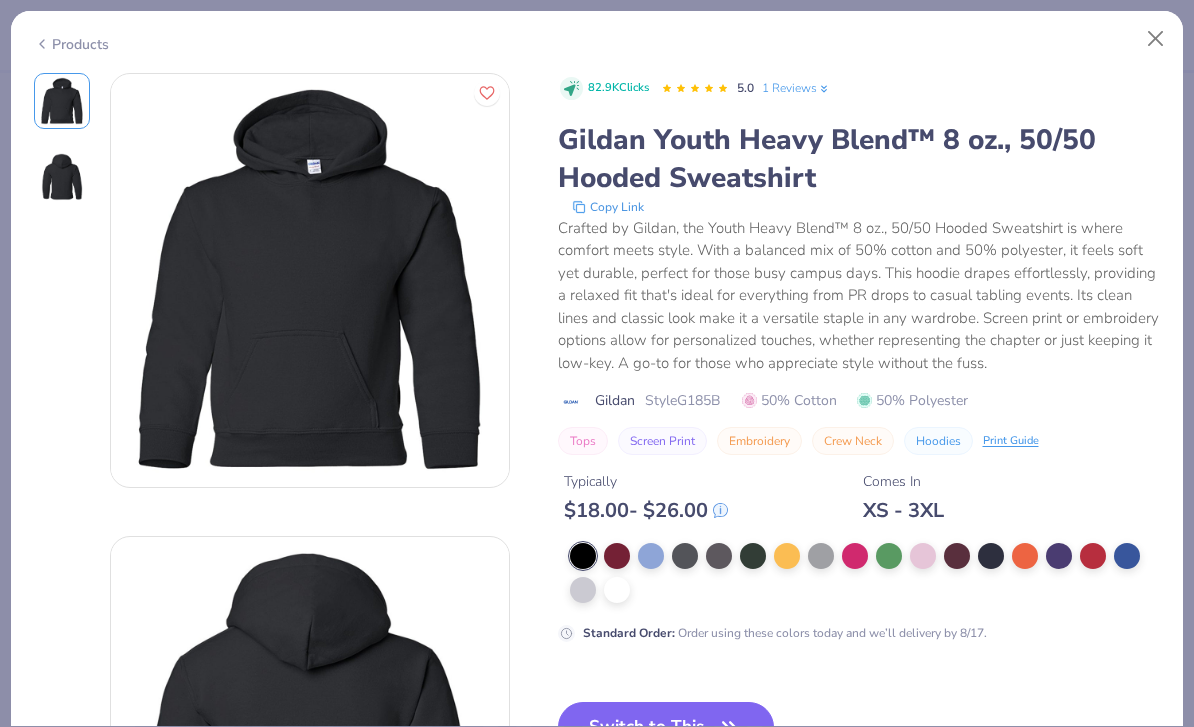 scroll, scrollTop: 0, scrollLeft: 0, axis: both 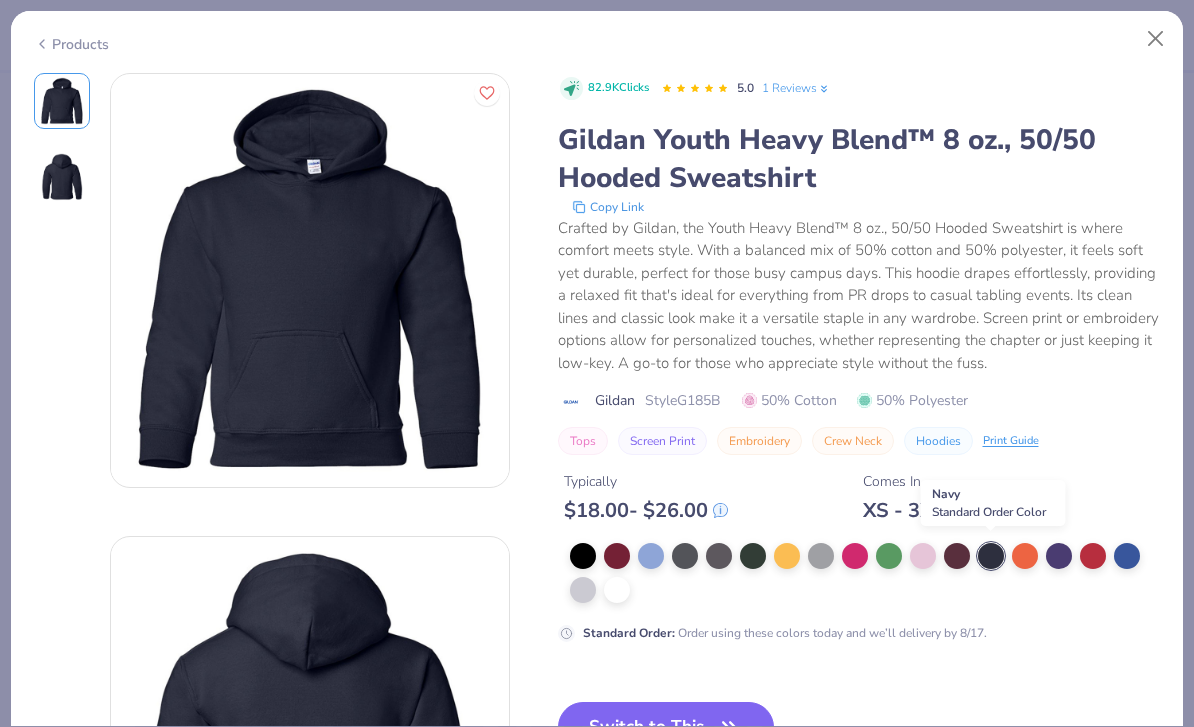 click on "Products" at bounding box center (597, 37) 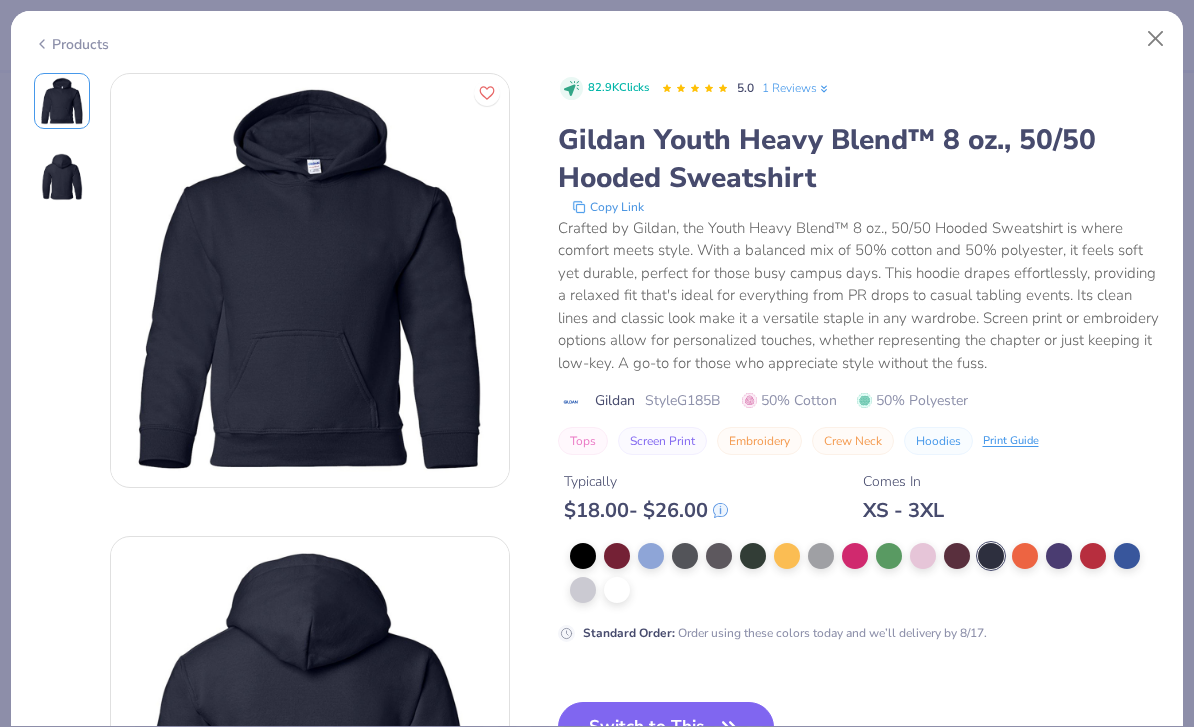 click at bounding box center [1156, 39] 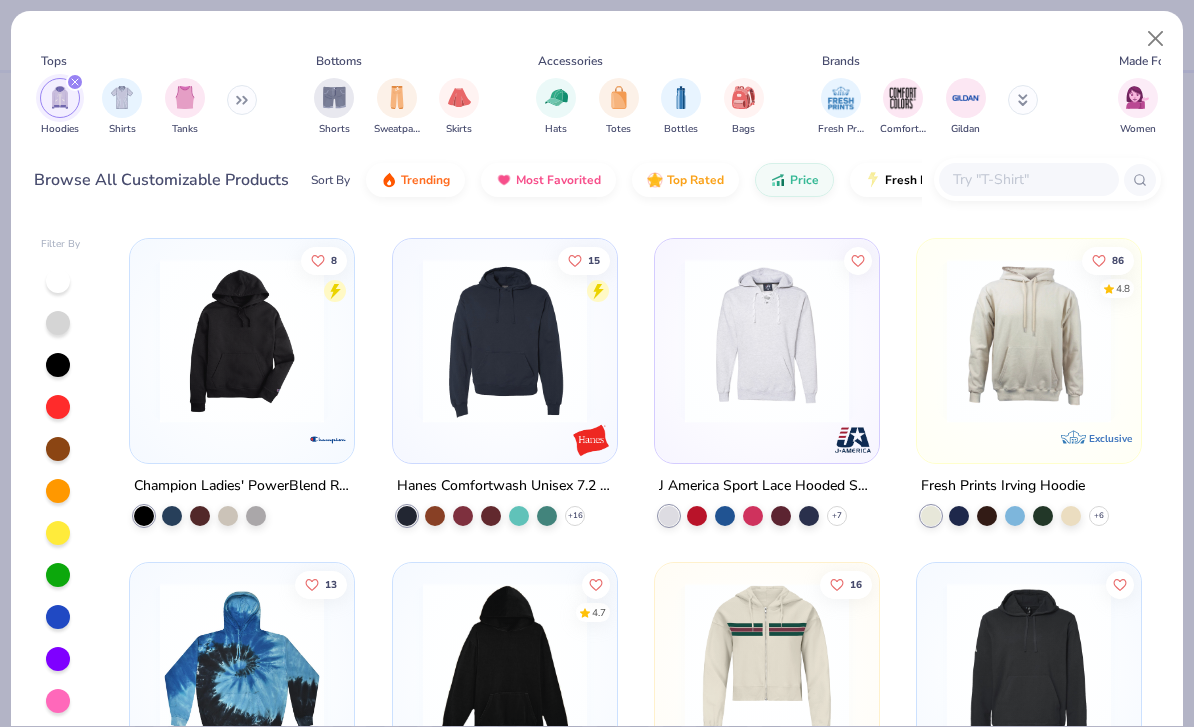scroll, scrollTop: 4204, scrollLeft: 0, axis: vertical 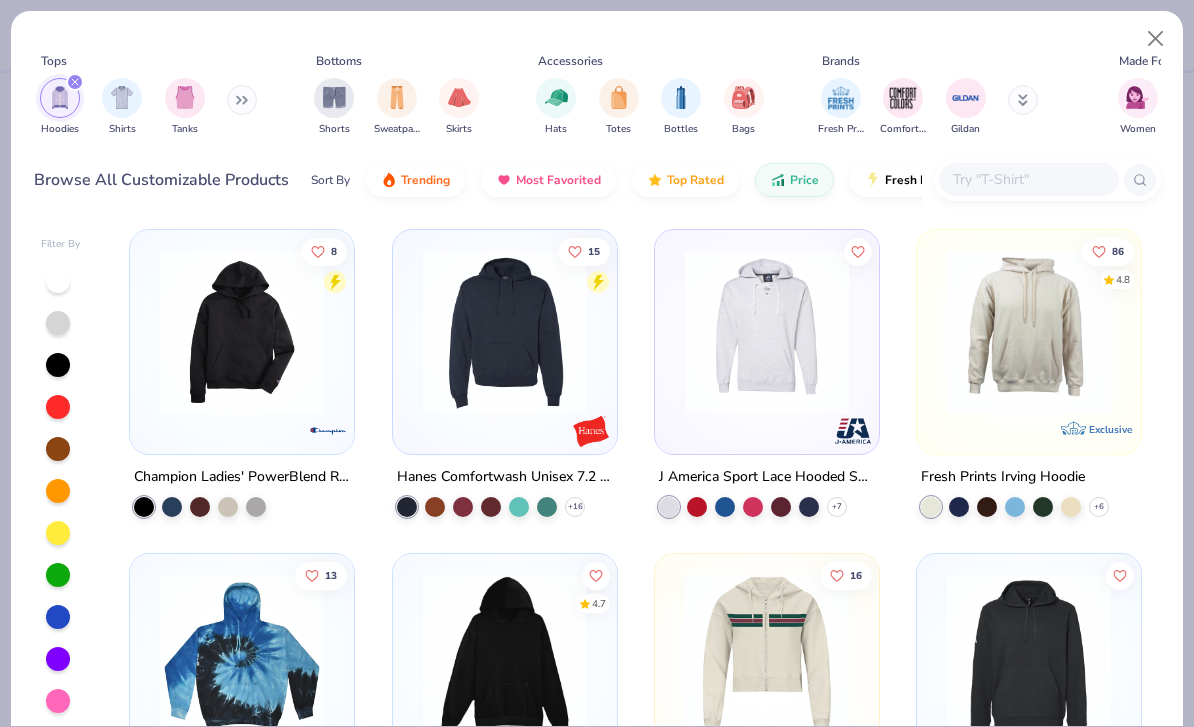 click at bounding box center [242, 332] 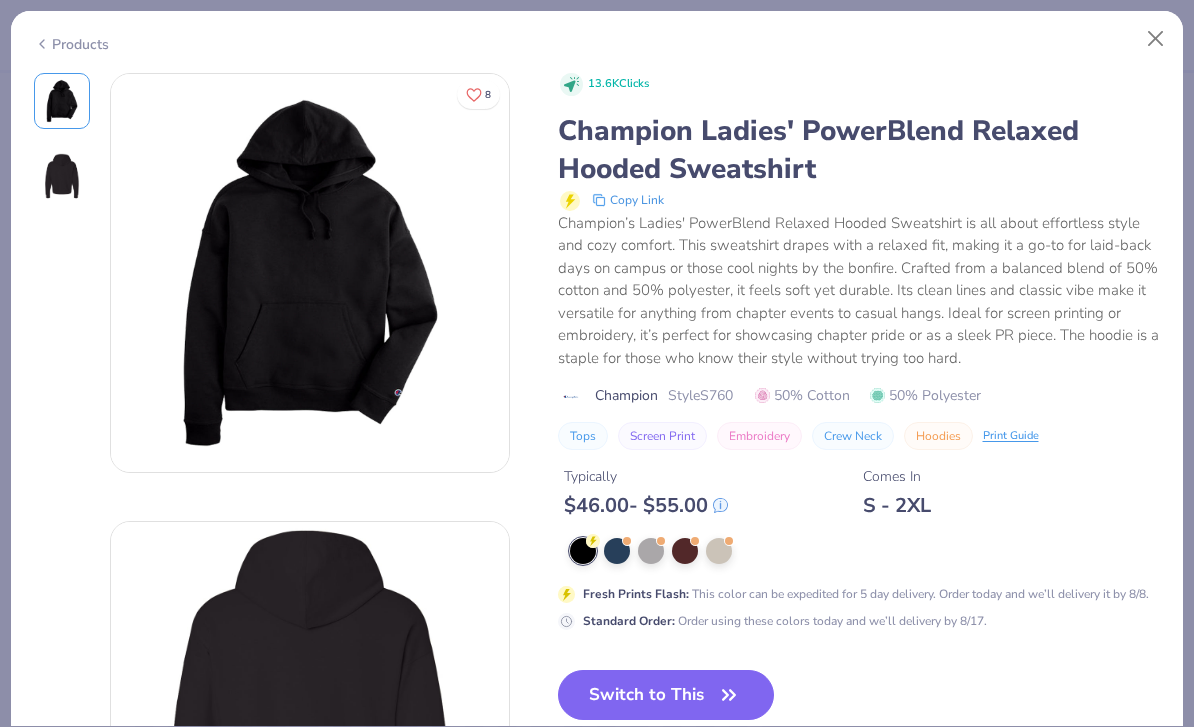 click at bounding box center [617, 551] 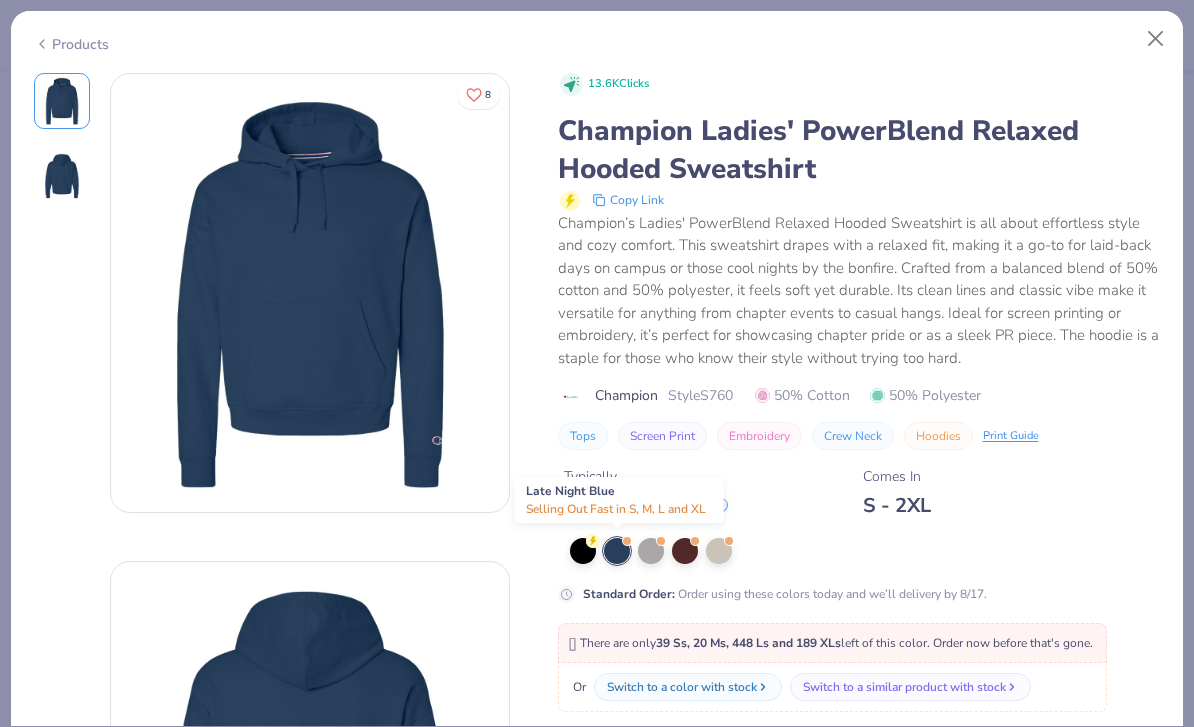 click at bounding box center [1156, 39] 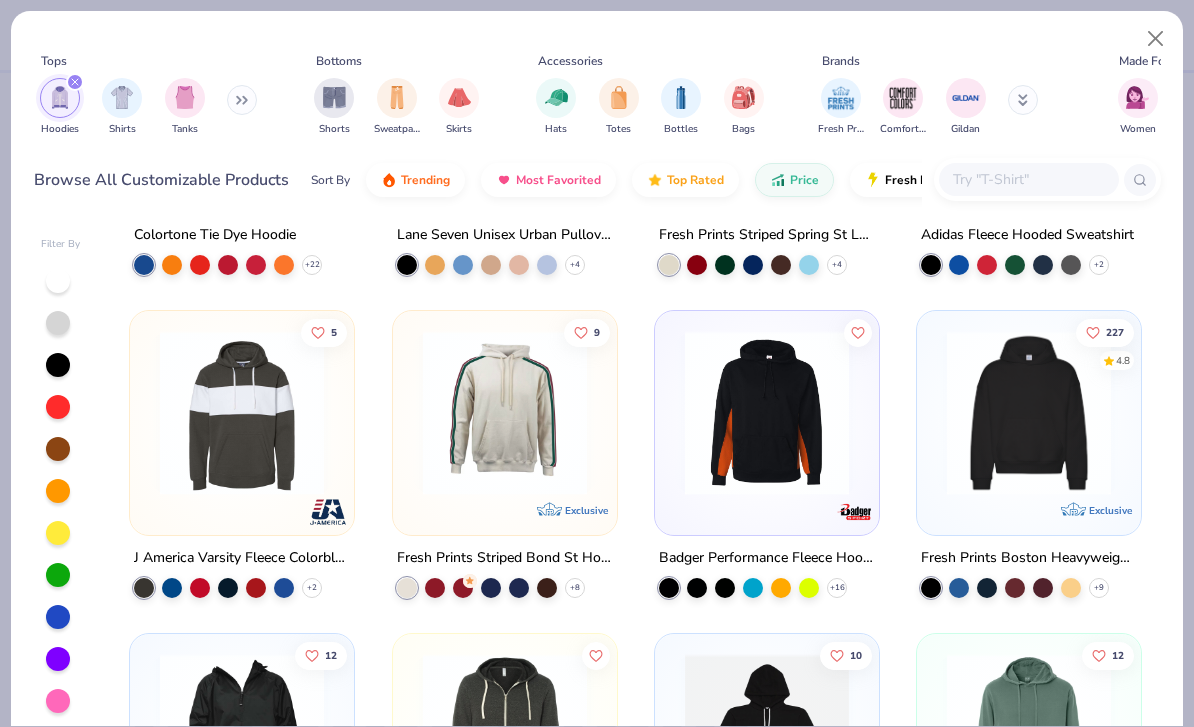 scroll, scrollTop: 4770, scrollLeft: 0, axis: vertical 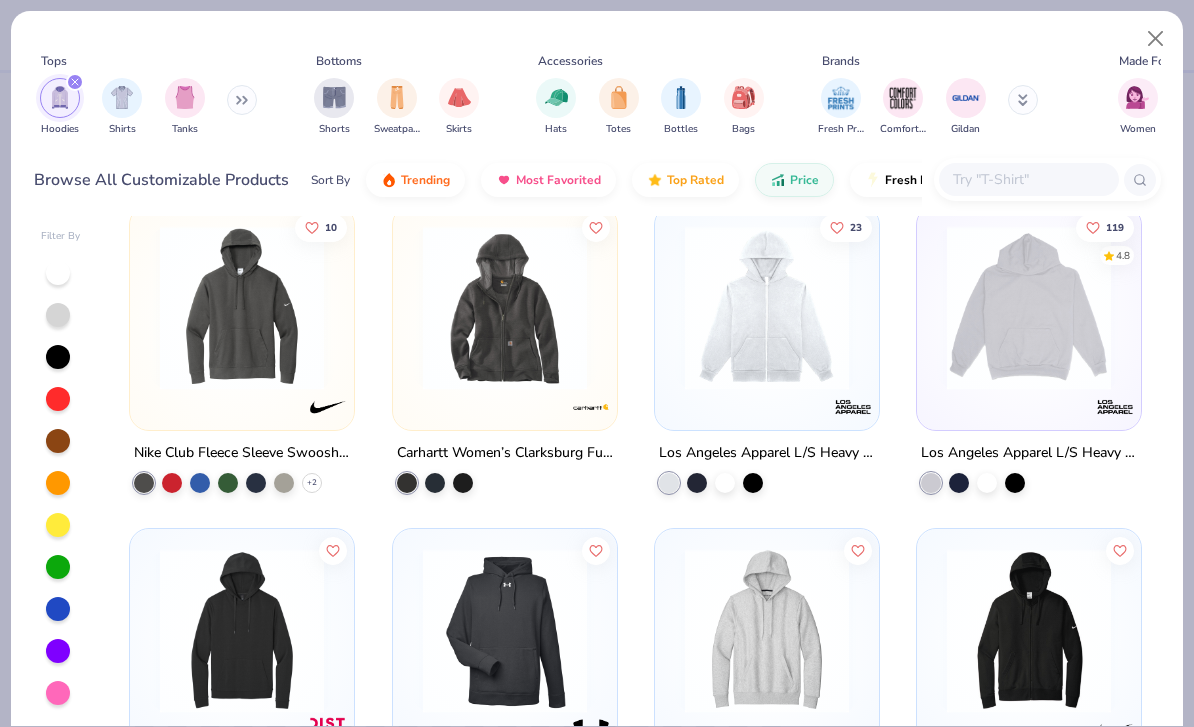 click on "119 4.8 Los Angeles Apparel L/S Heavy Fleece Hoodie Po 14 Oz" at bounding box center (1029, 349) 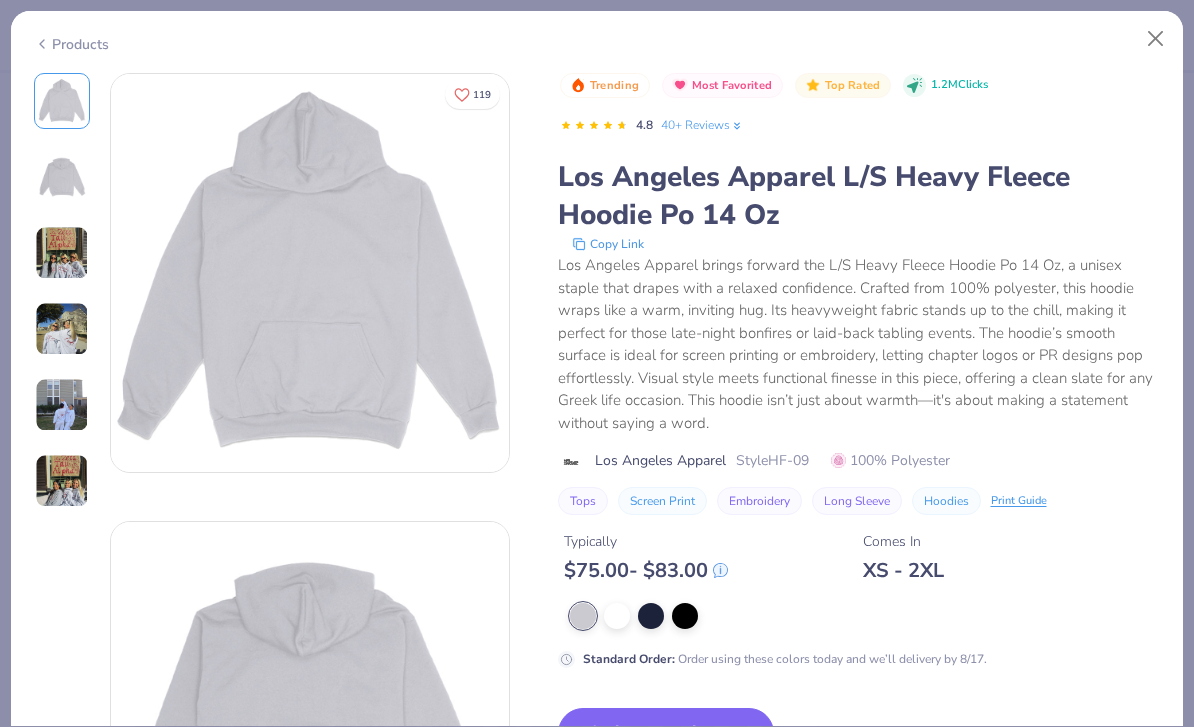 click at bounding box center [1156, 39] 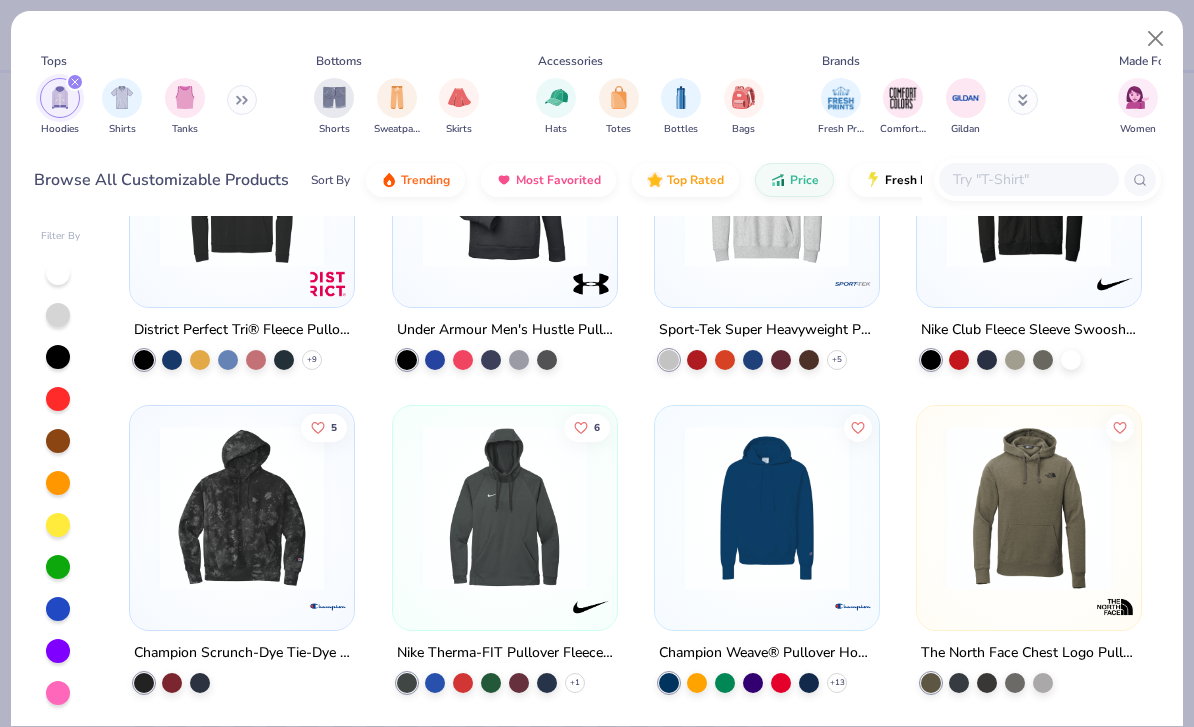scroll, scrollTop: 7912, scrollLeft: 0, axis: vertical 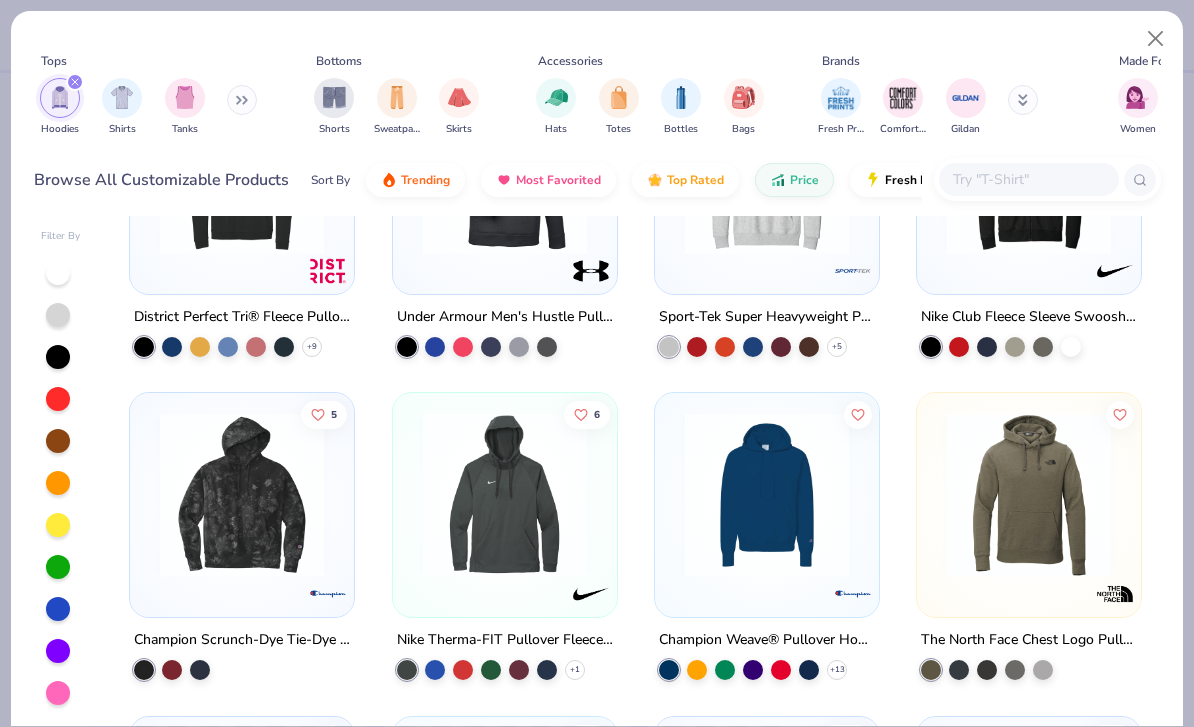 click at bounding box center (1028, 179) 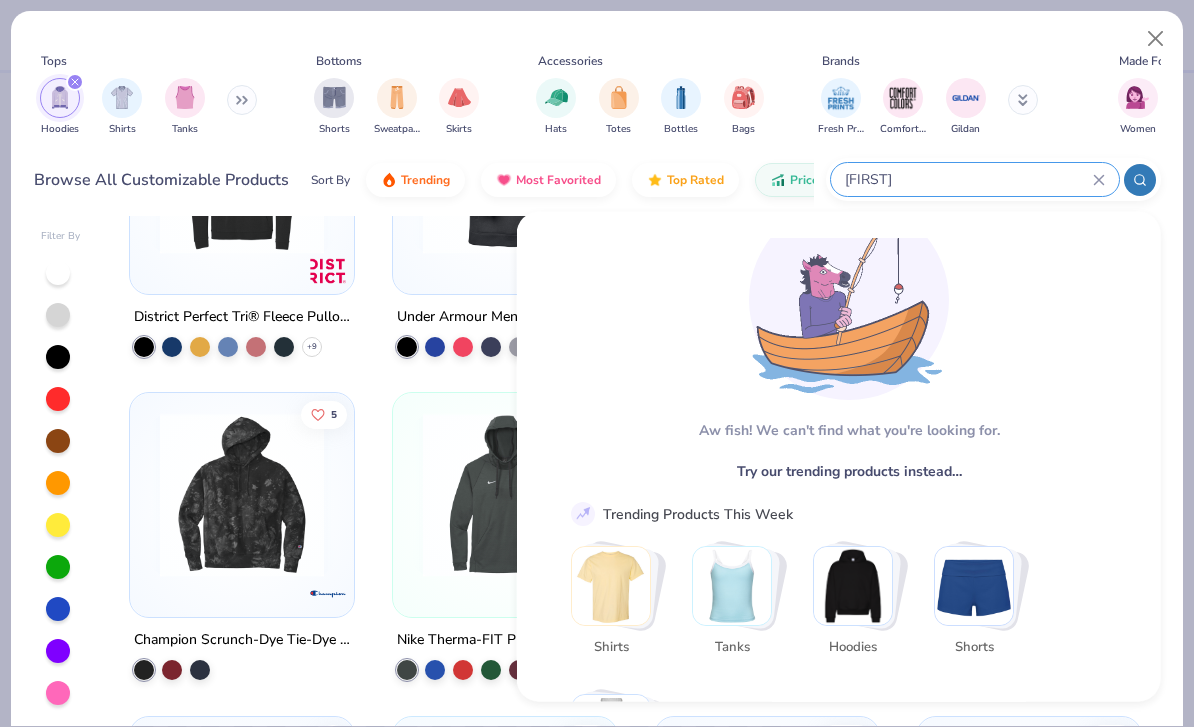 scroll, scrollTop: 65, scrollLeft: 0, axis: vertical 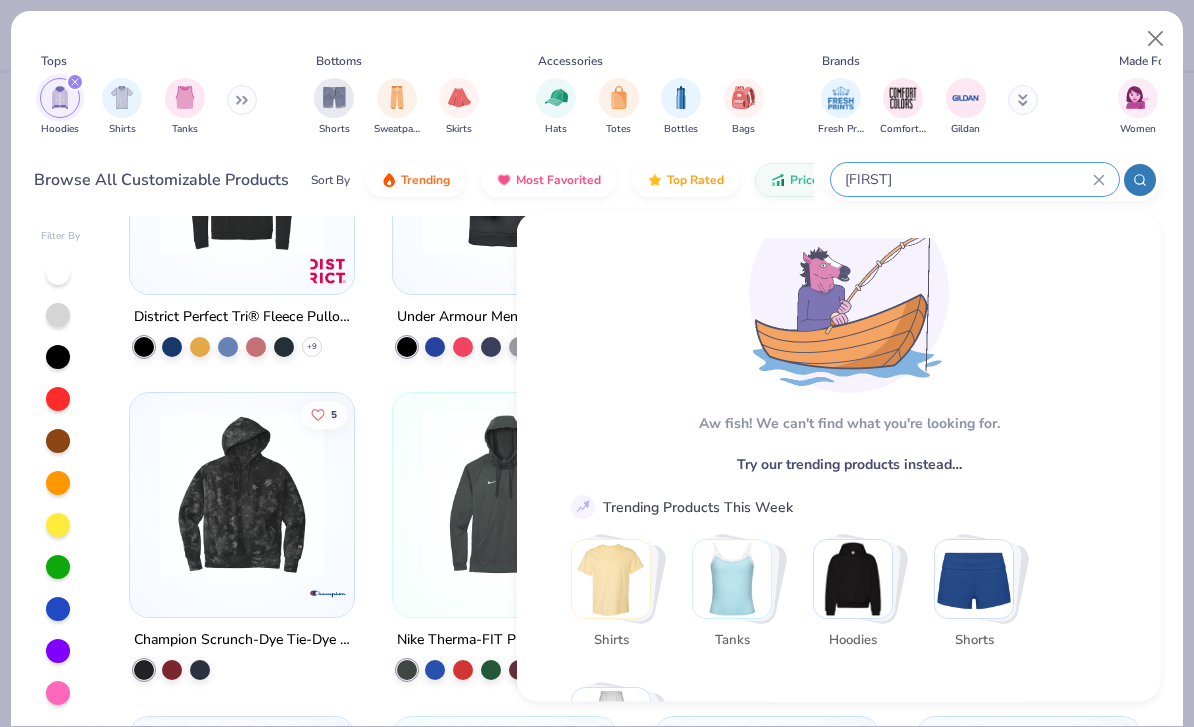 type on "[FIRST]" 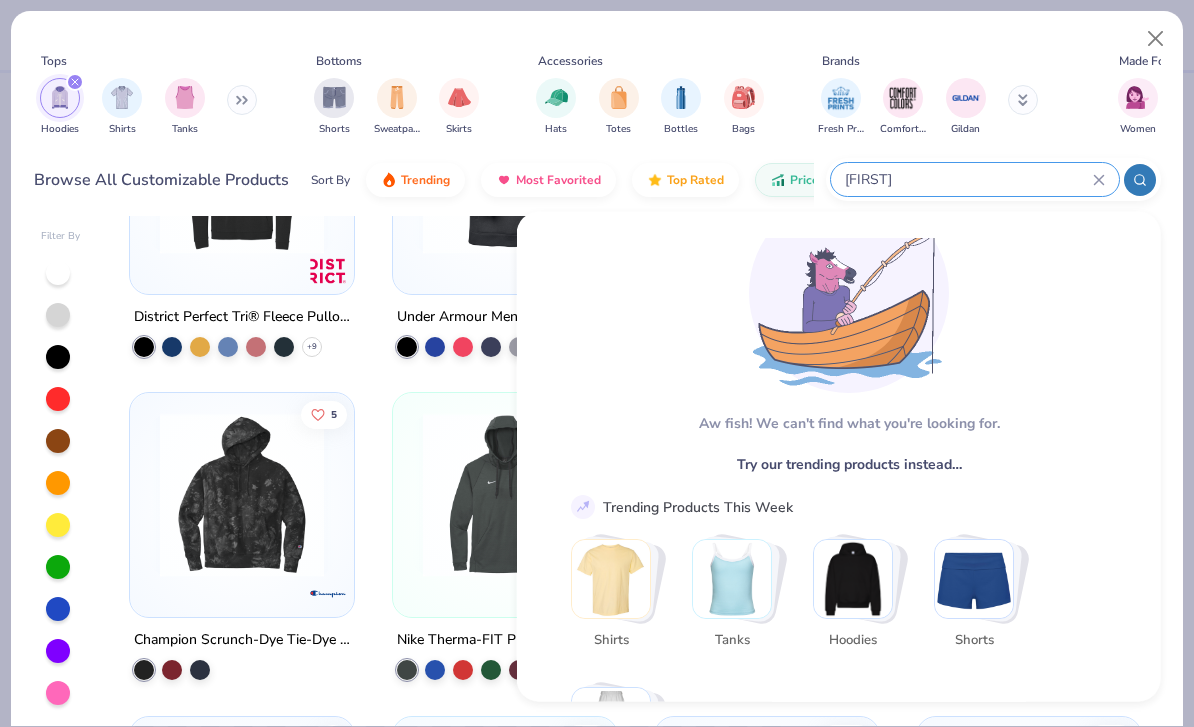 click at bounding box center (853, 579) 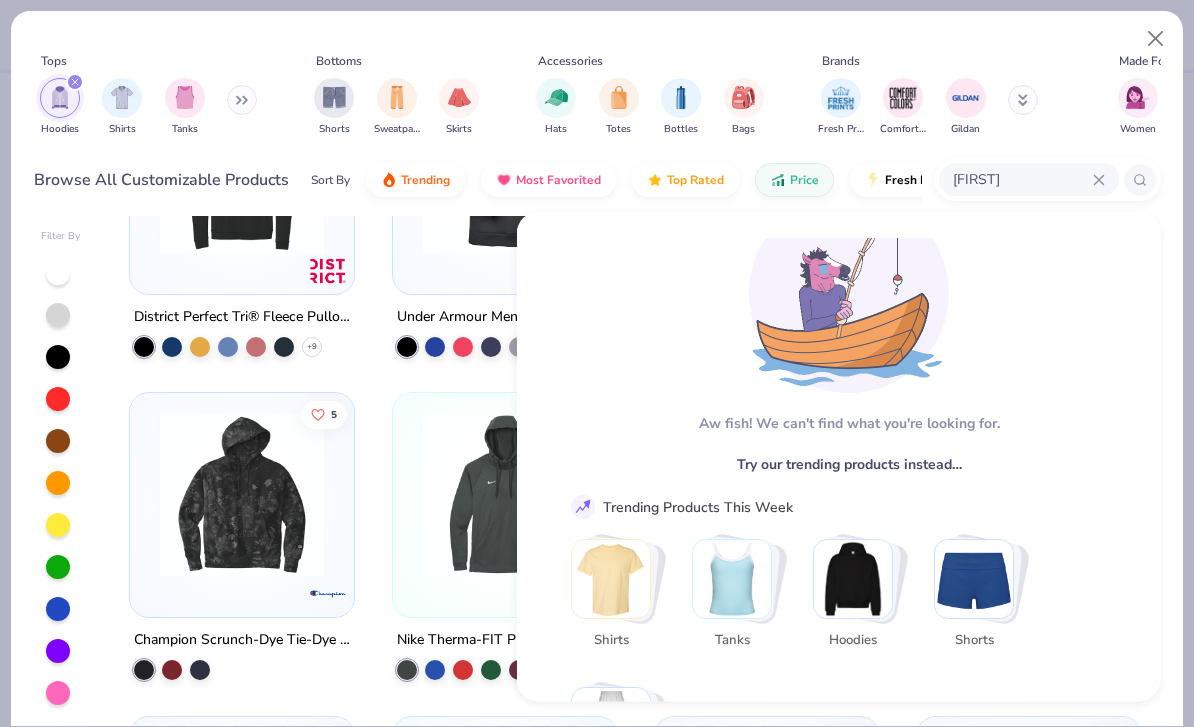 click at bounding box center (853, 579) 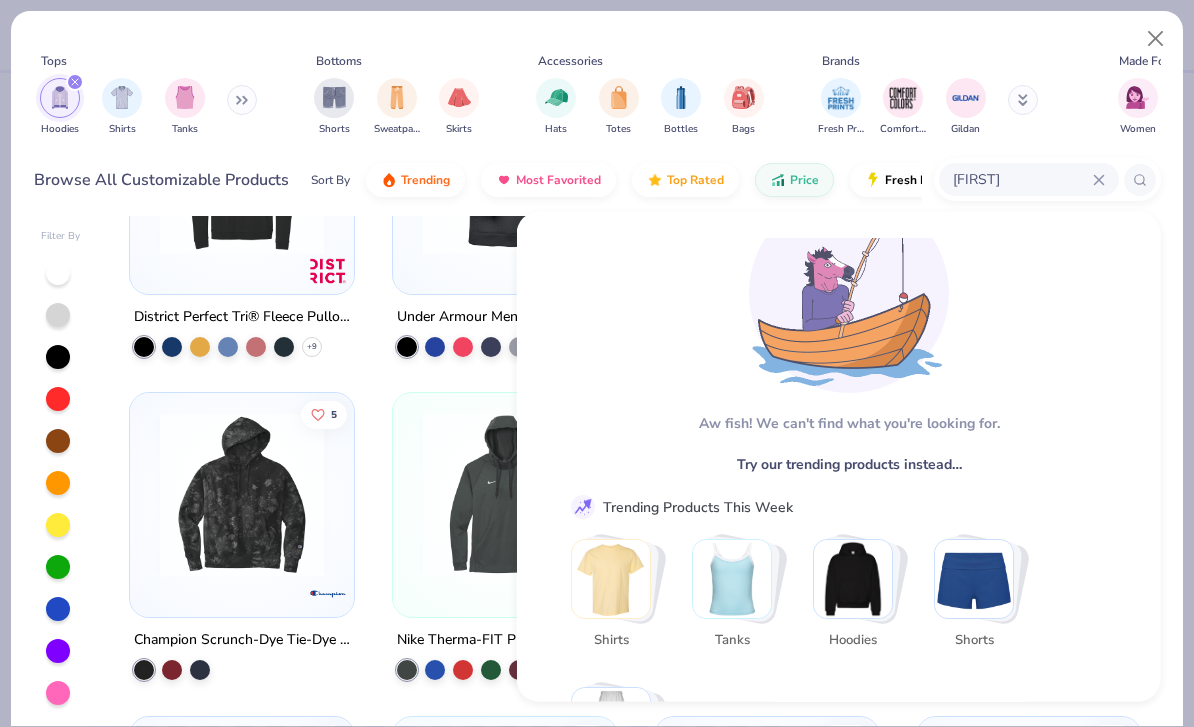 click at bounding box center [853, 579] 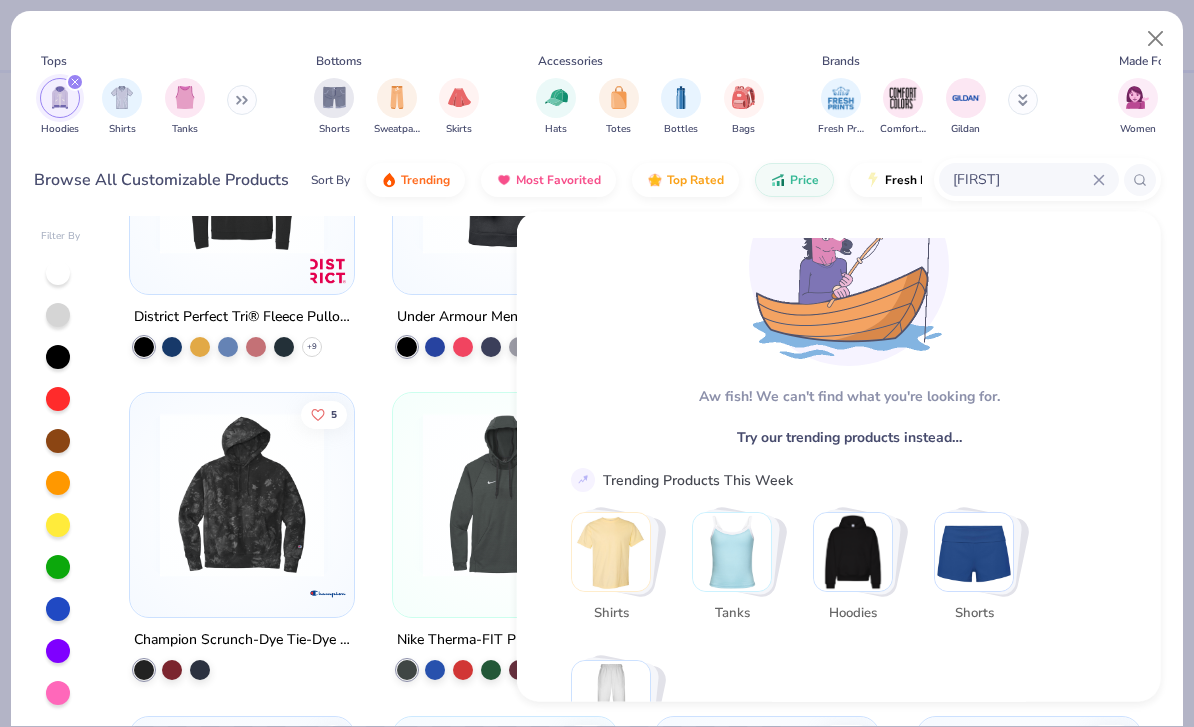 scroll, scrollTop: 92, scrollLeft: 0, axis: vertical 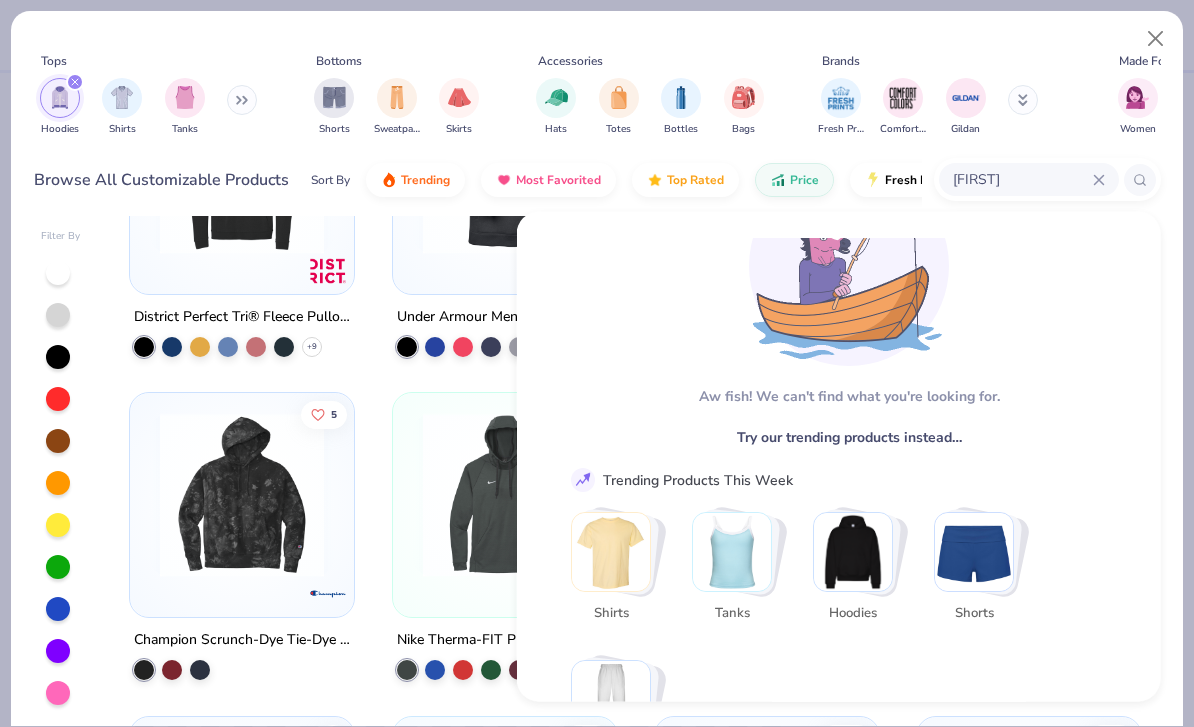 click at bounding box center [853, 552] 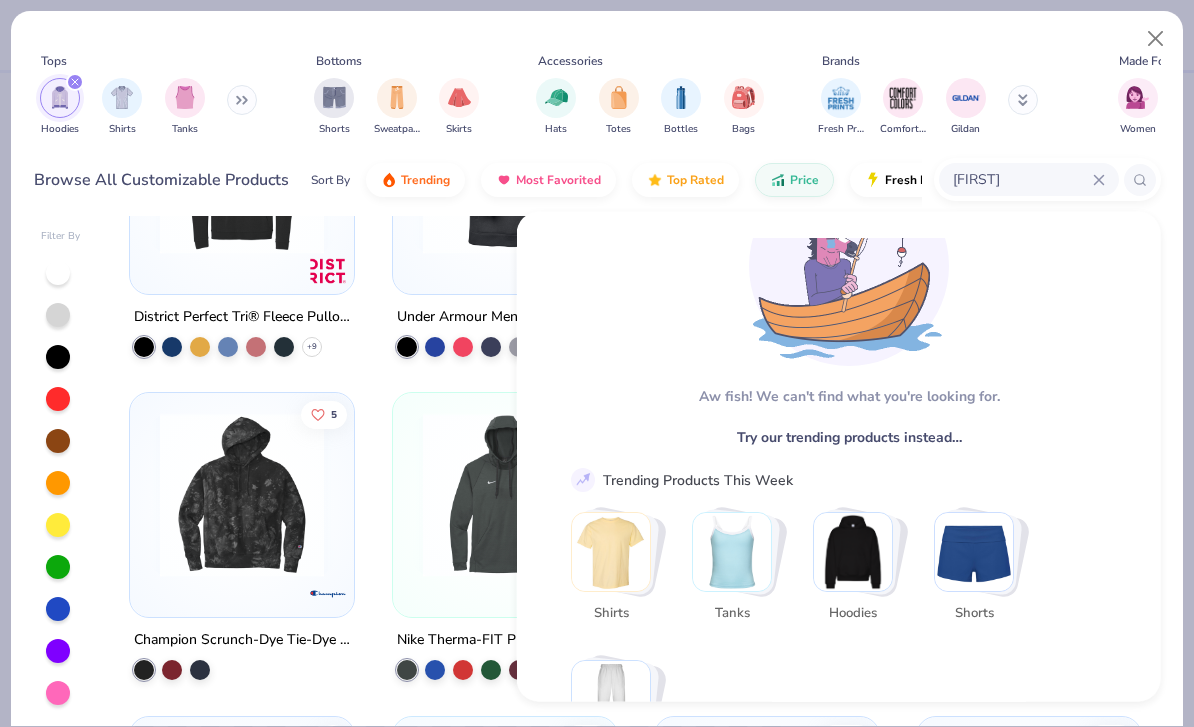 click on "[FIRST]" at bounding box center (1022, 179) 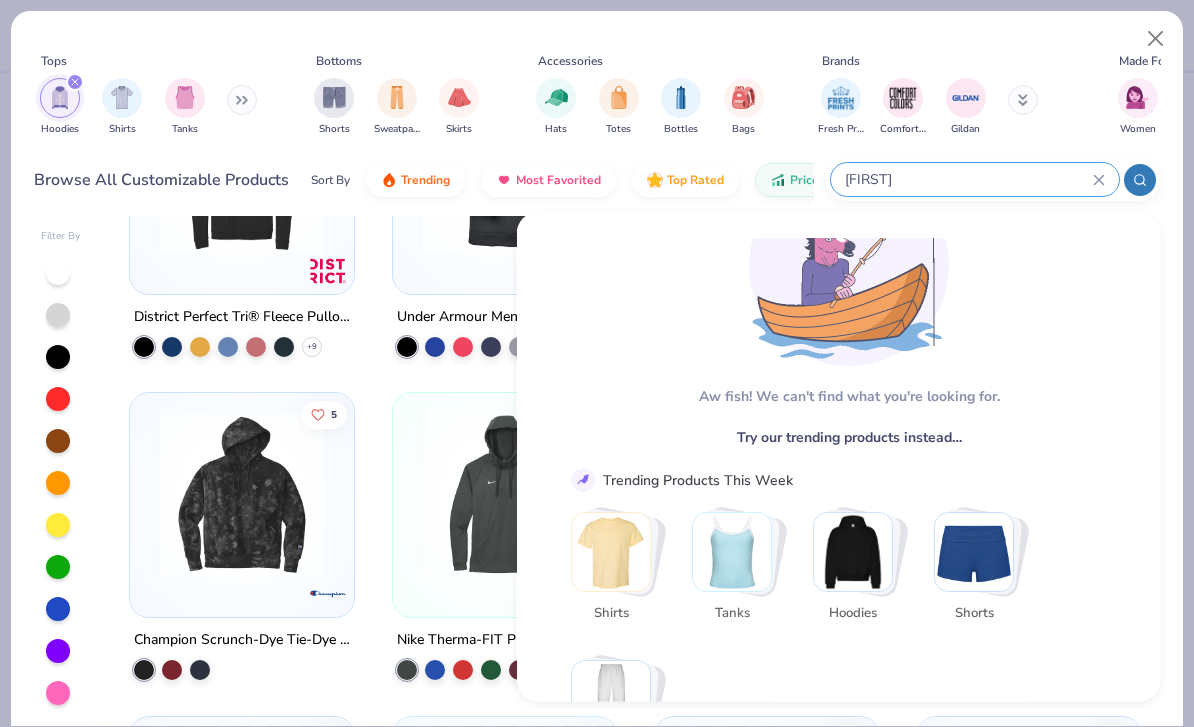 click on "Hoodies" at bounding box center (60, 107) 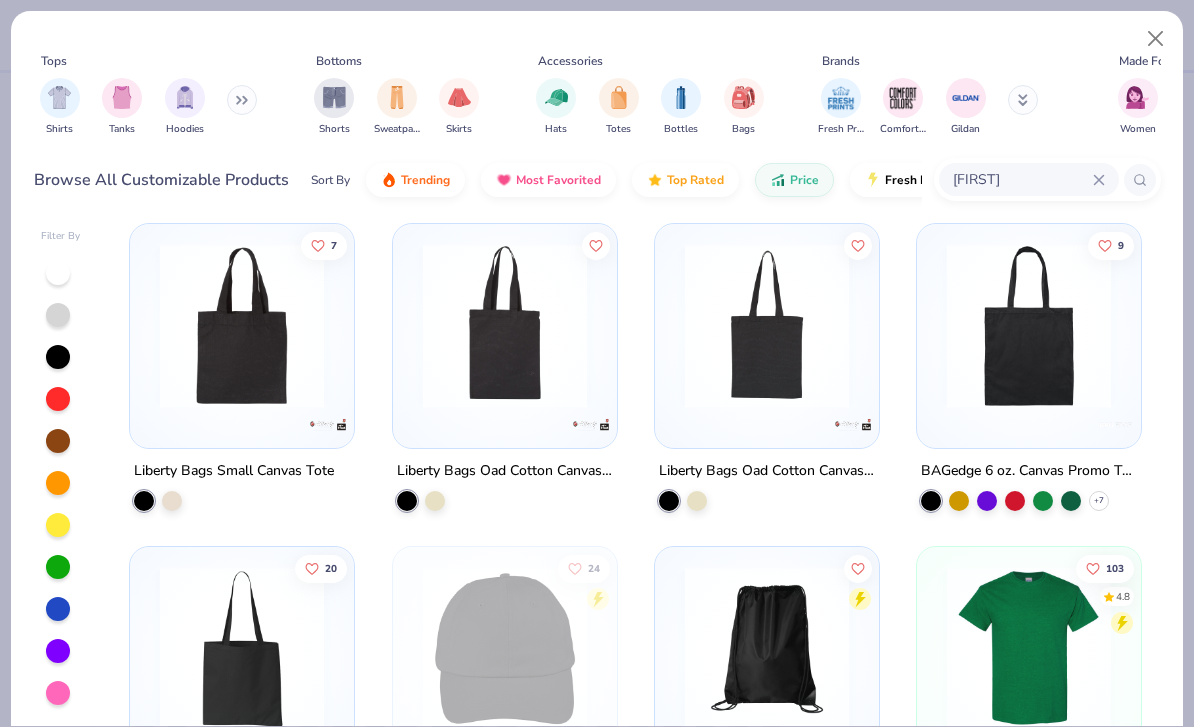 click at bounding box center (185, 98) 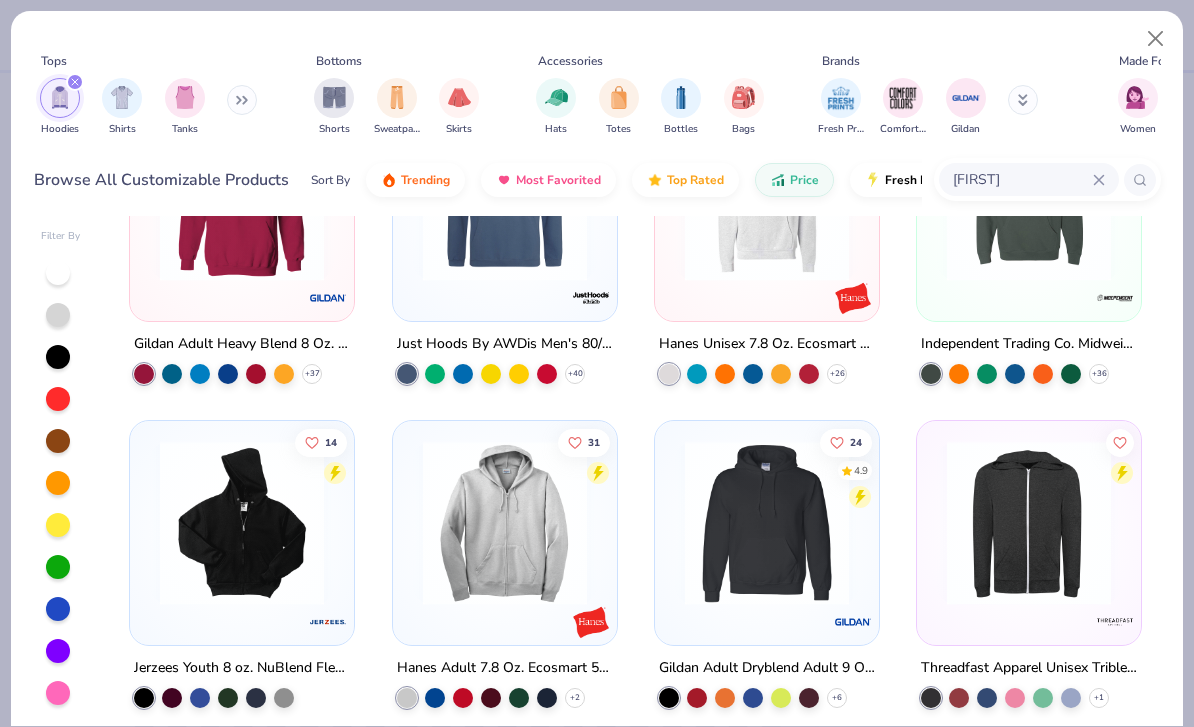 scroll, scrollTop: 451, scrollLeft: 0, axis: vertical 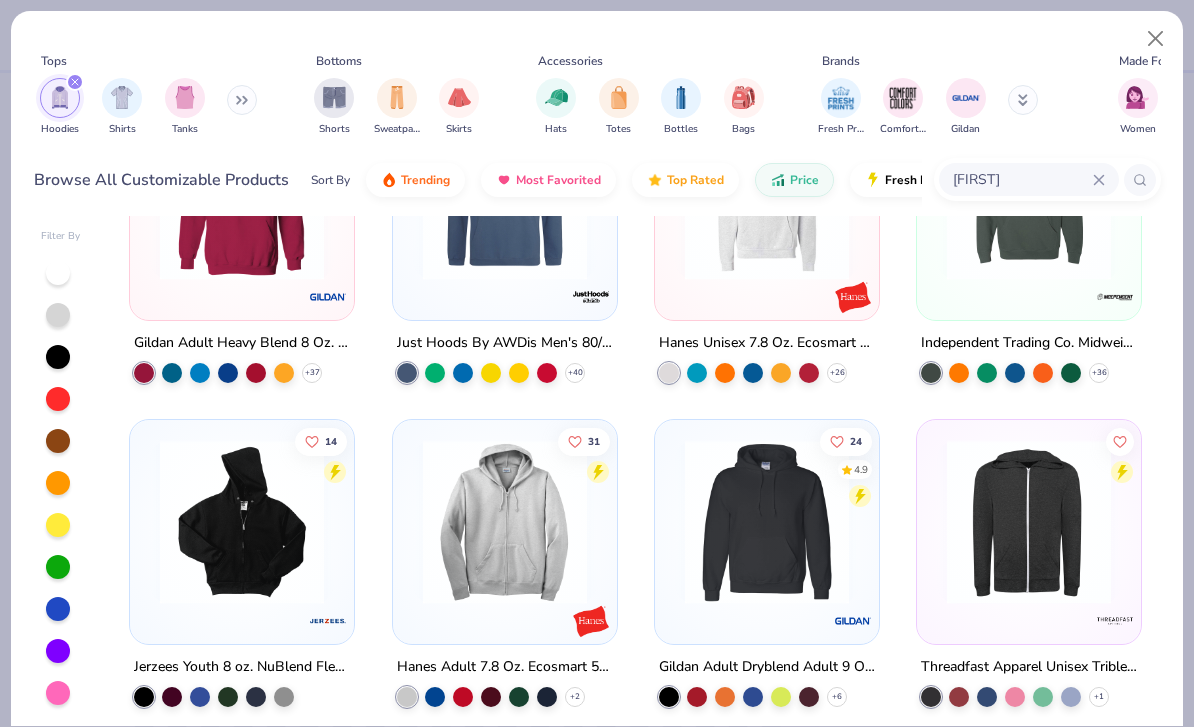 click at bounding box center [242, 198] 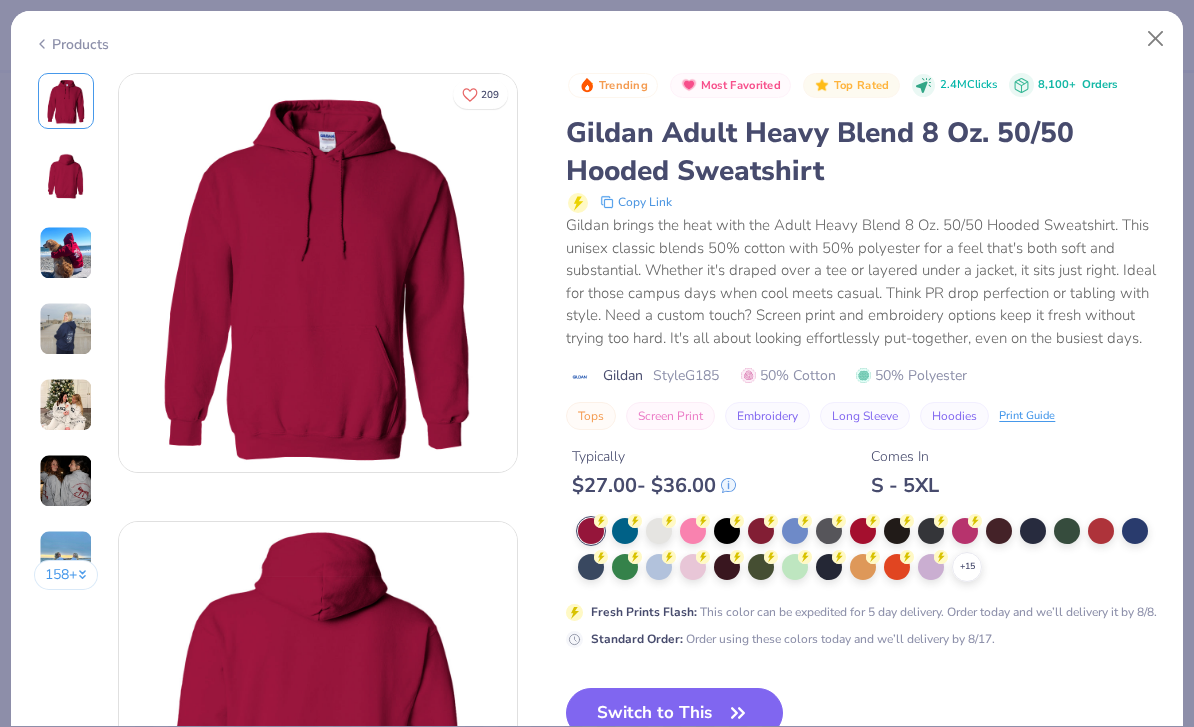 click at bounding box center (66, 329) 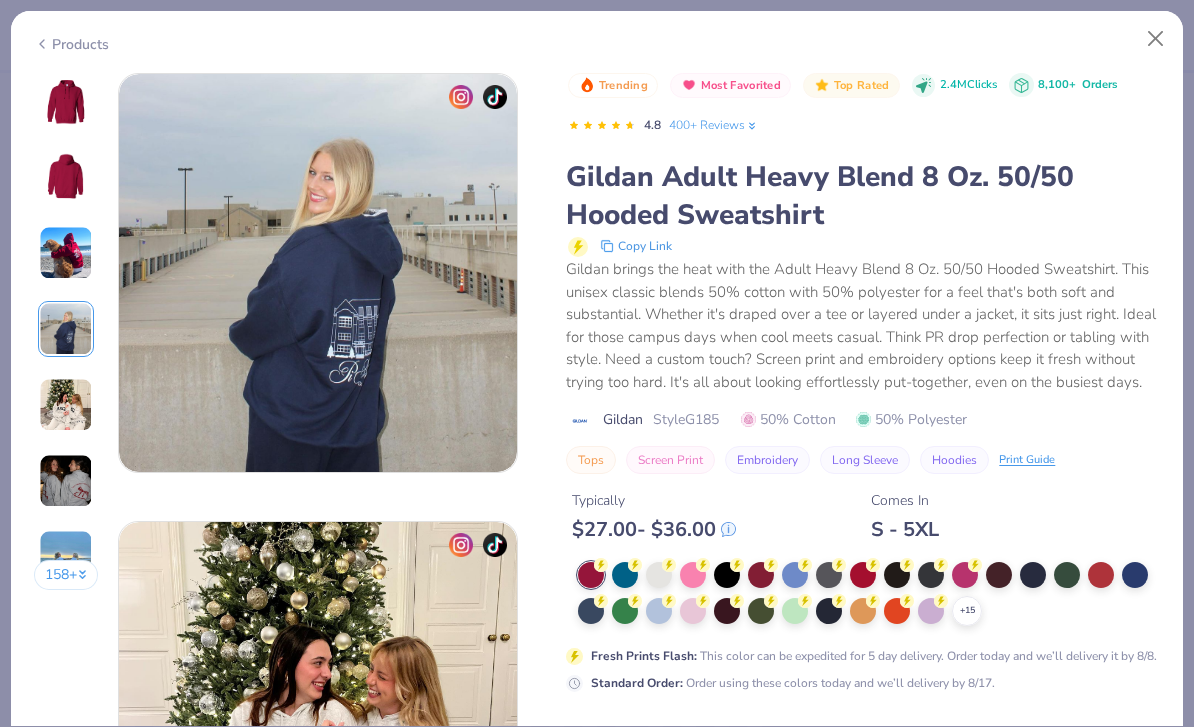 scroll, scrollTop: 1345, scrollLeft: 0, axis: vertical 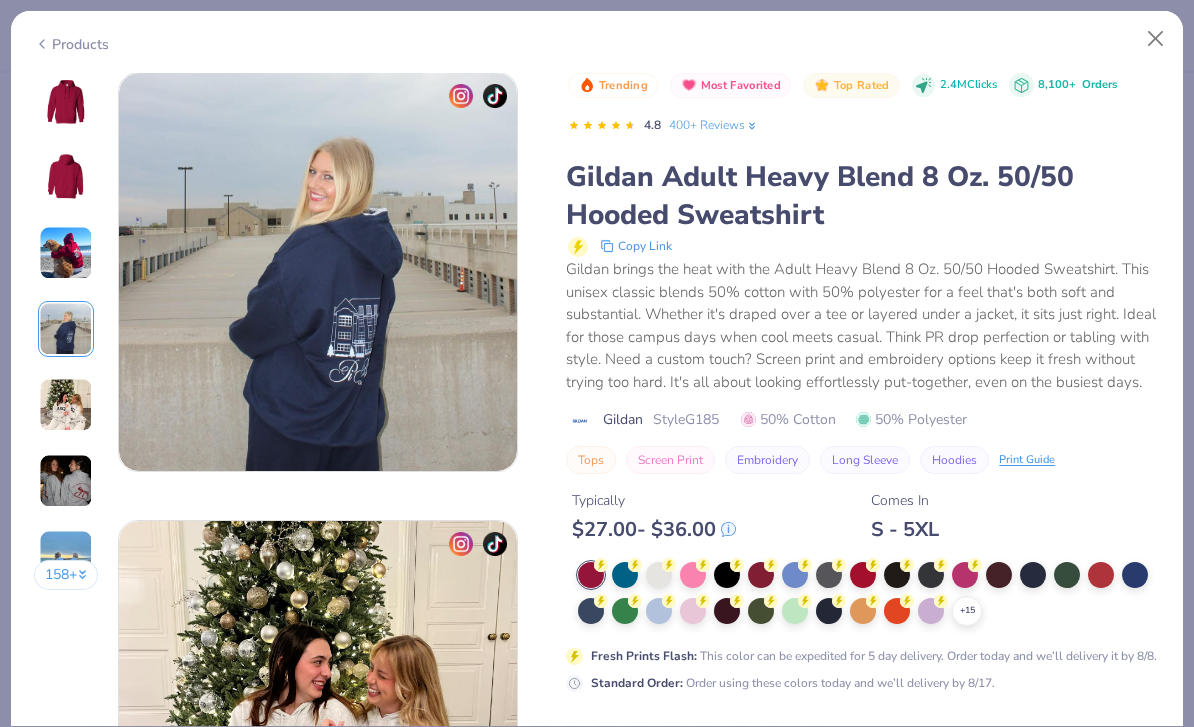 click at bounding box center [66, 253] 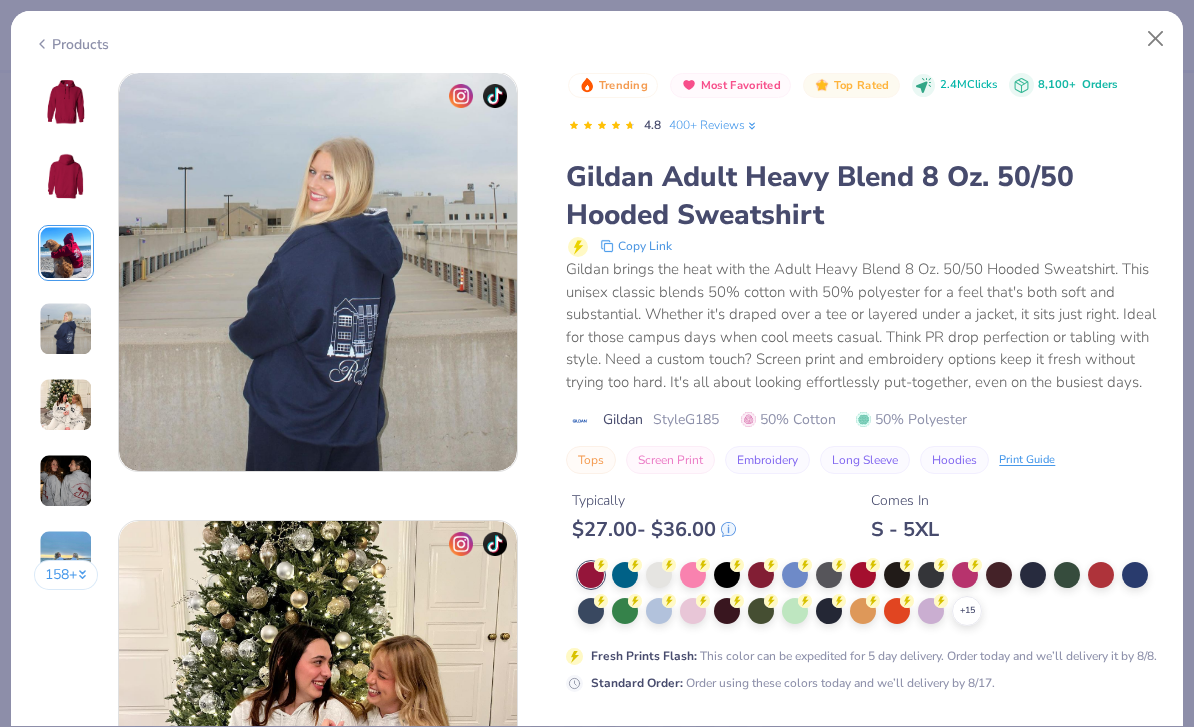 scroll, scrollTop: 896, scrollLeft: 0, axis: vertical 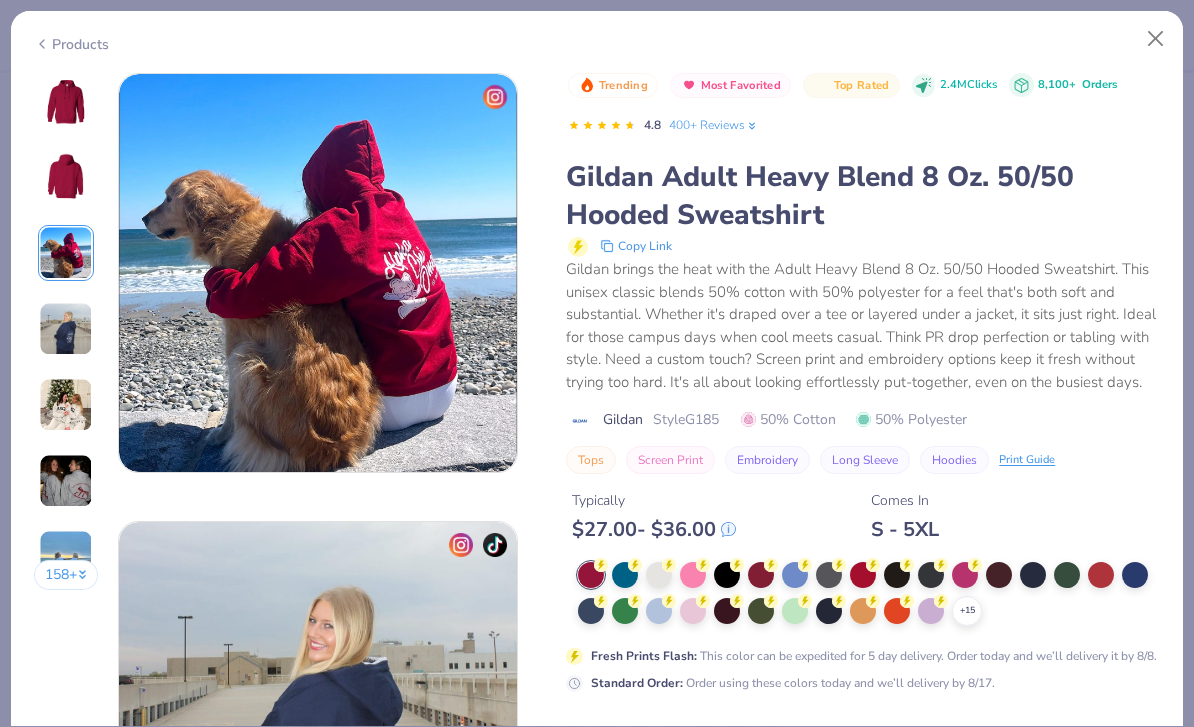 click on "158 +" at bounding box center [66, 575] 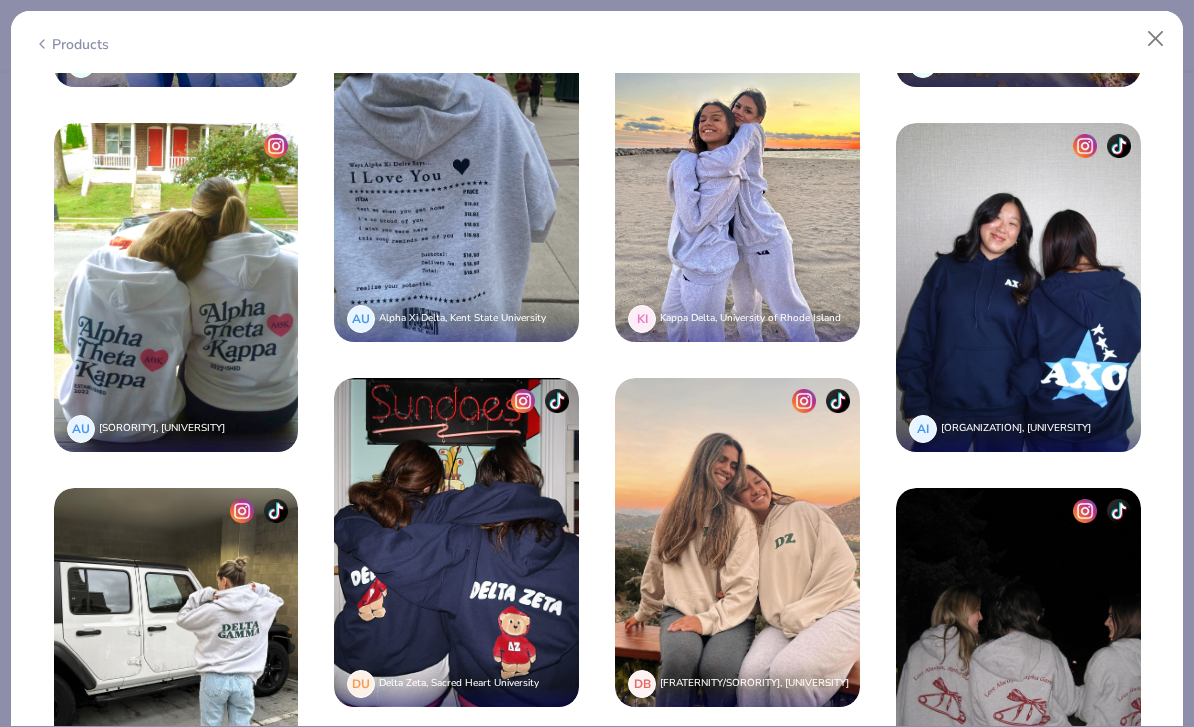 scroll, scrollTop: 3617, scrollLeft: 0, axis: vertical 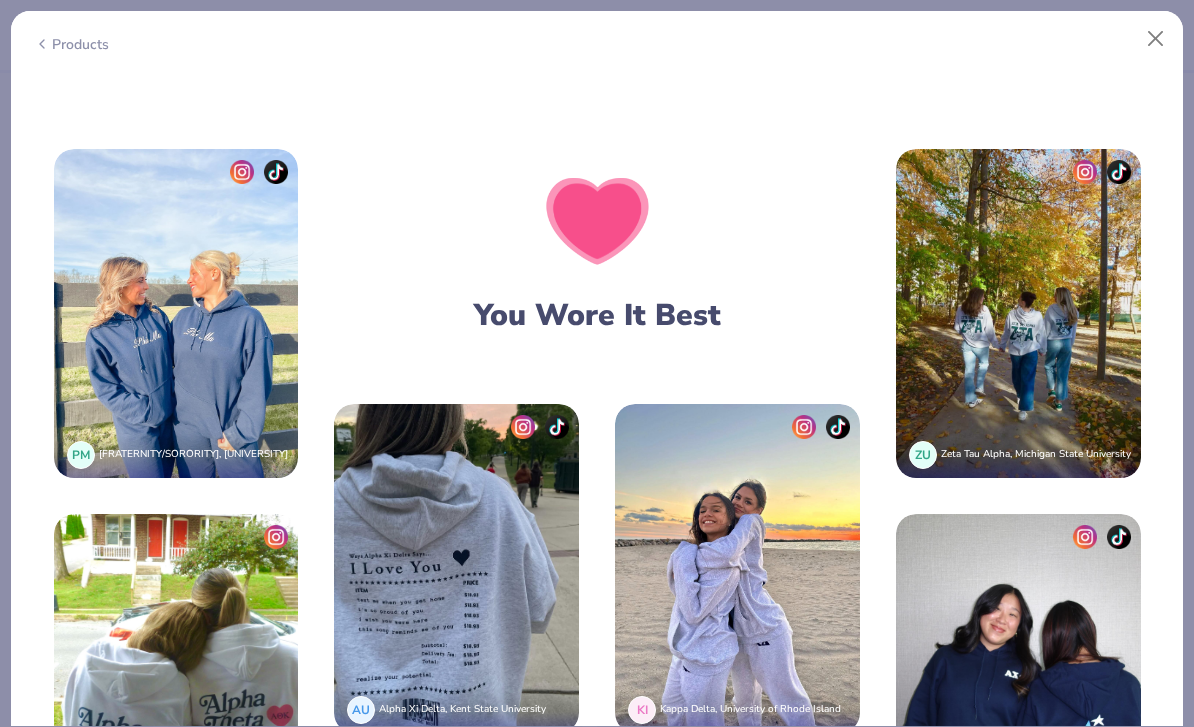 click at bounding box center [1156, 39] 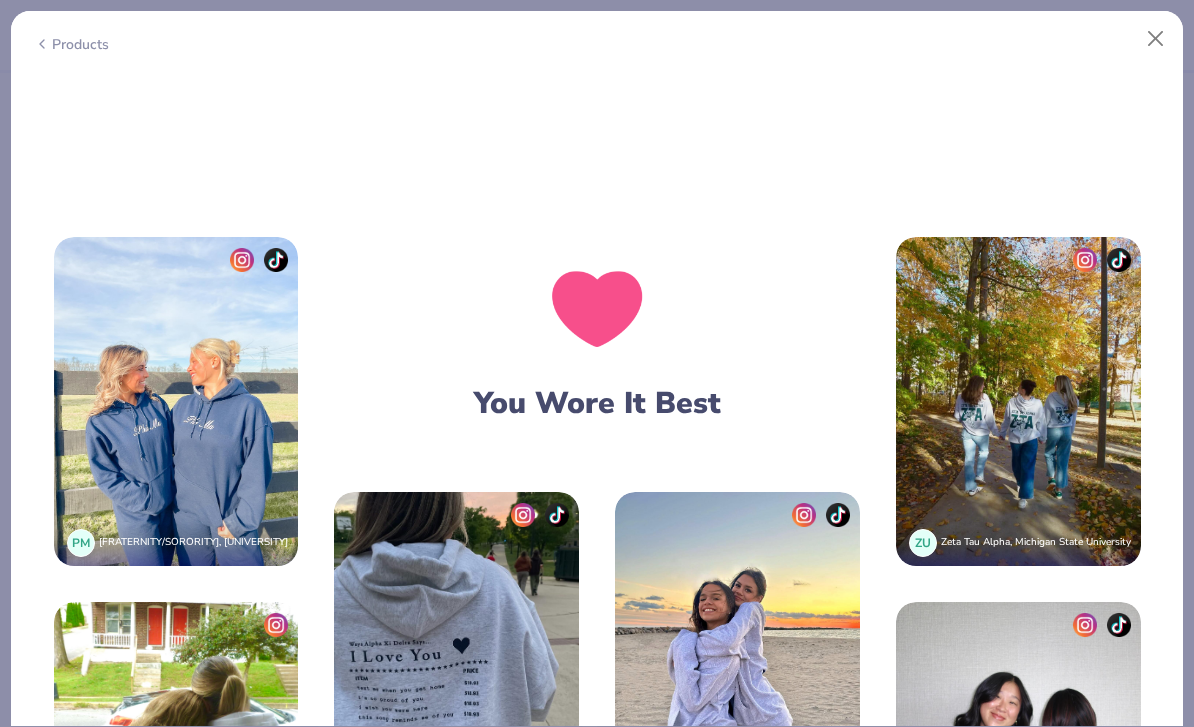 scroll, scrollTop: 3089, scrollLeft: 0, axis: vertical 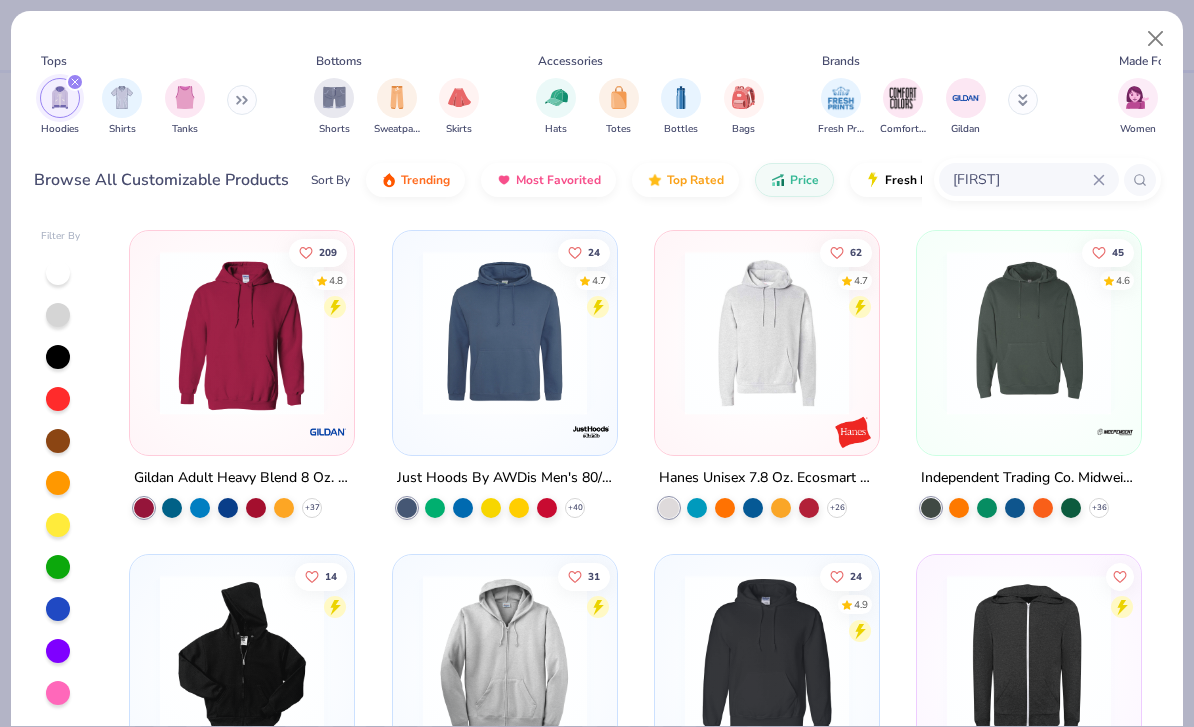 click at bounding box center [242, 333] 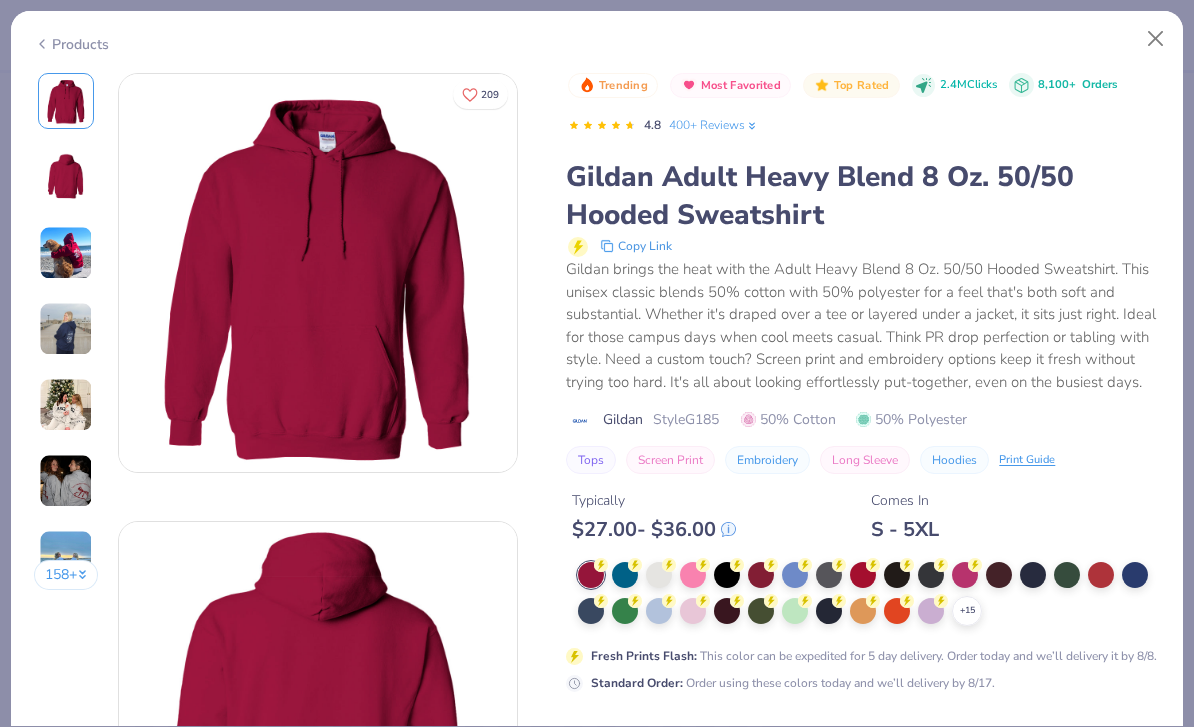 click at bounding box center (1033, 575) 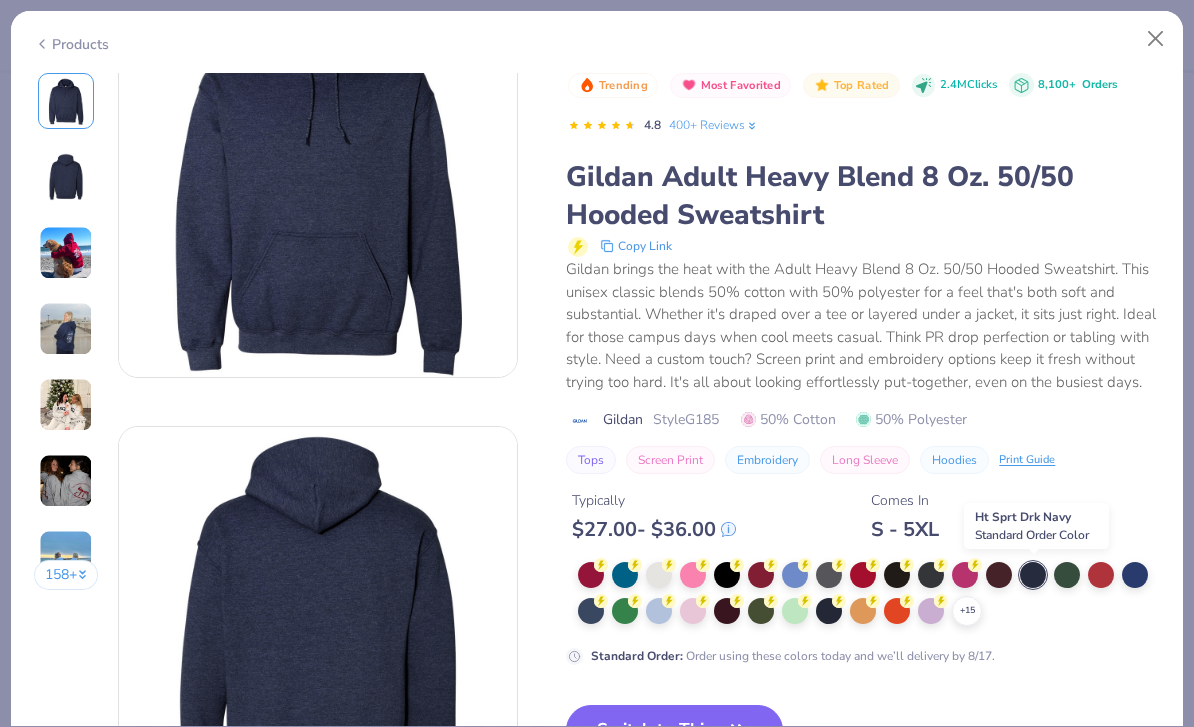 scroll, scrollTop: 95, scrollLeft: 0, axis: vertical 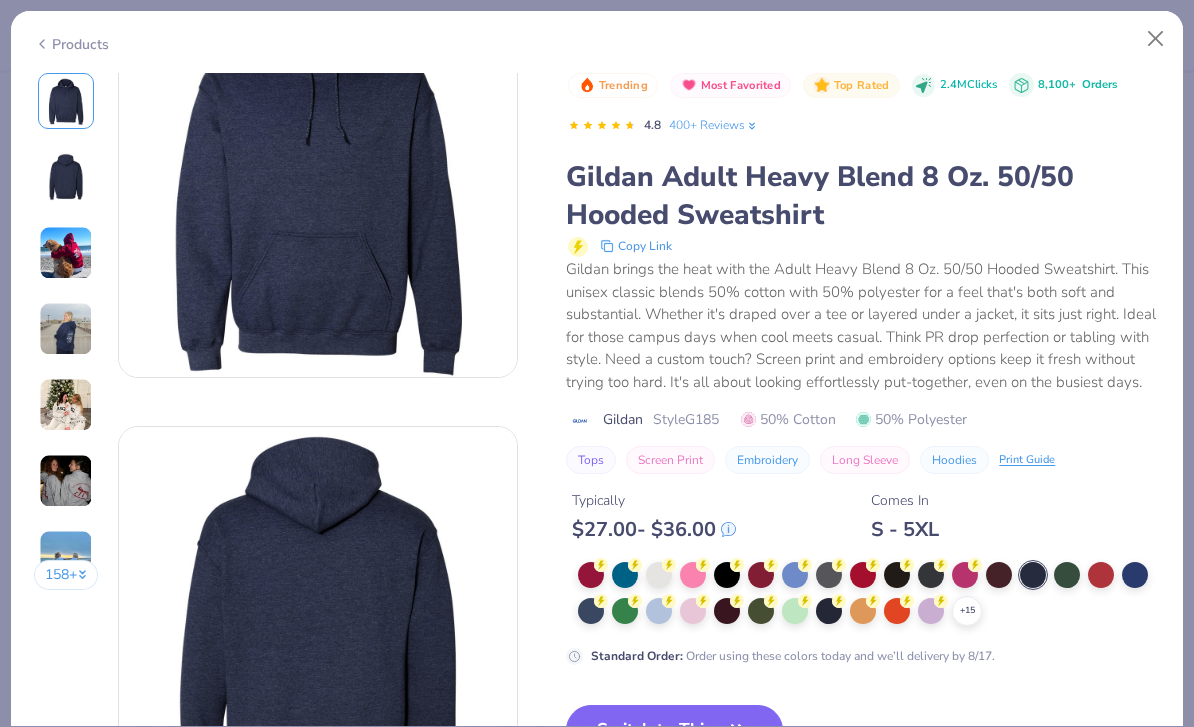 click at bounding box center [829, 611] 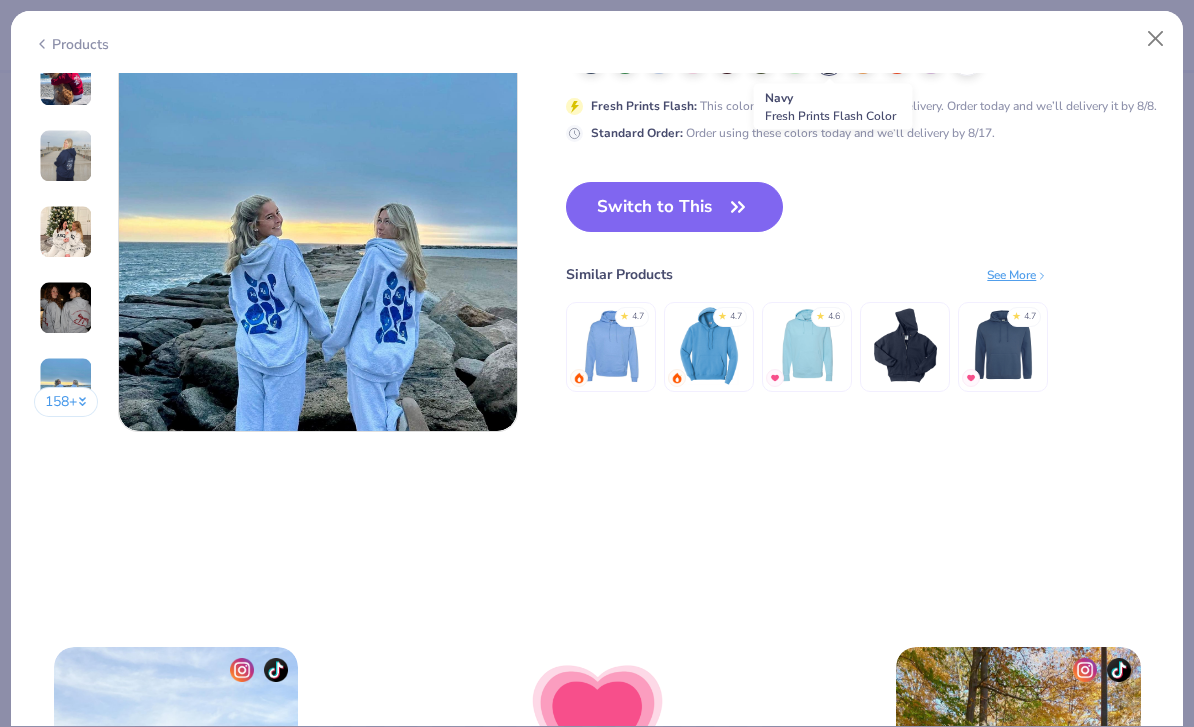 scroll, scrollTop: 2682, scrollLeft: 0, axis: vertical 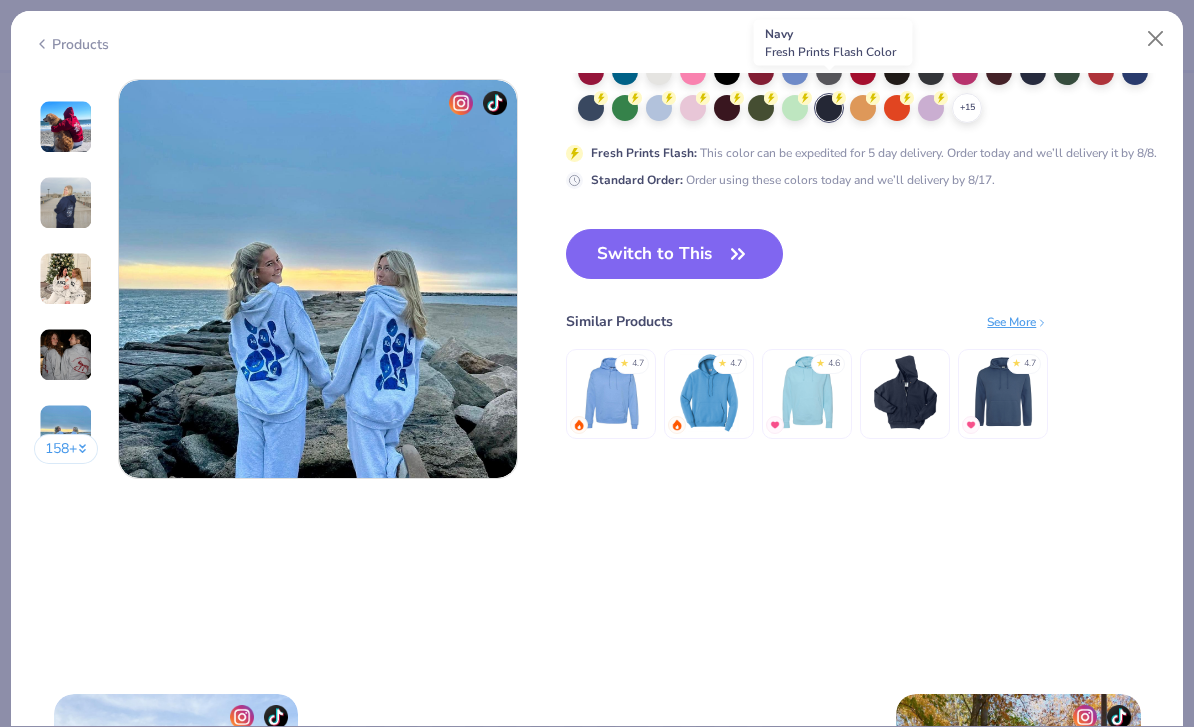 click on "Switch to This" at bounding box center [674, 254] 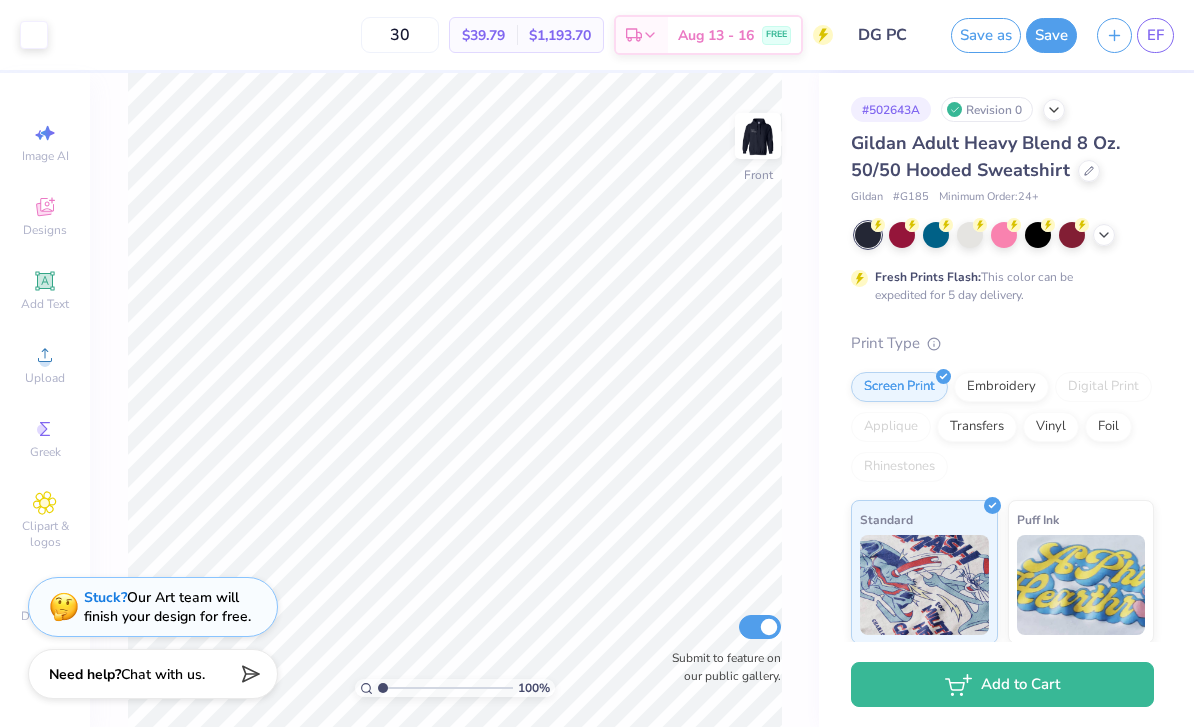 click at bounding box center [758, 136] 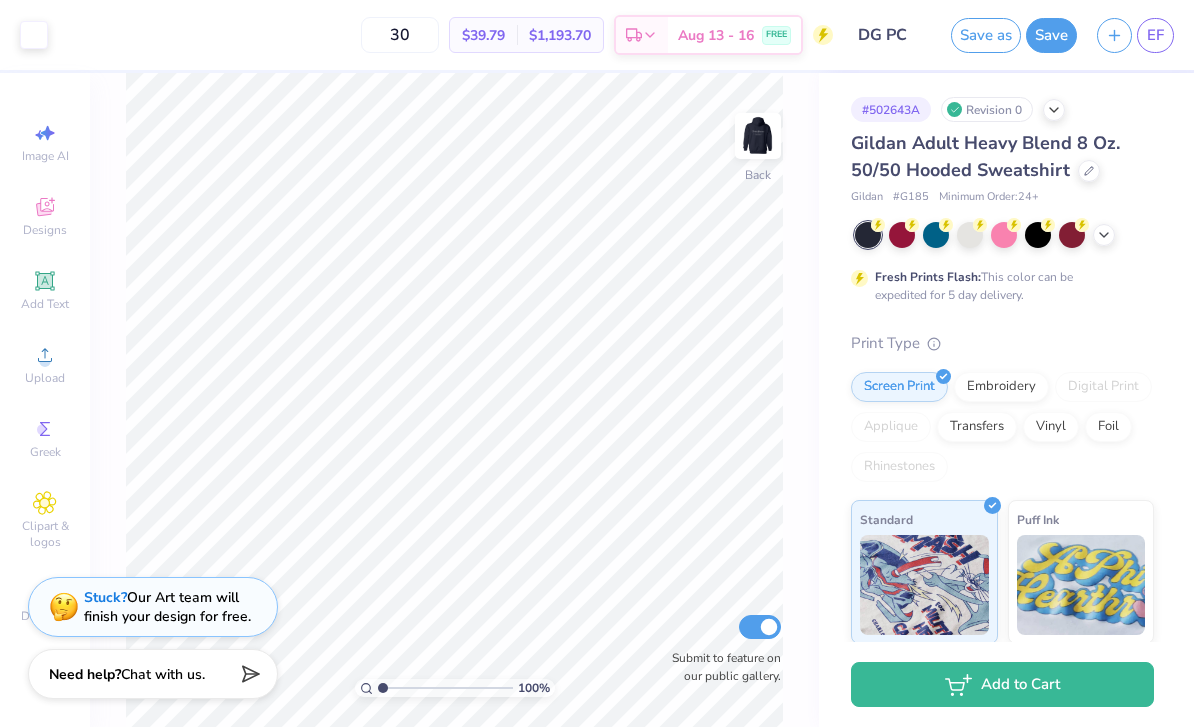 click on "EF" at bounding box center (1155, 35) 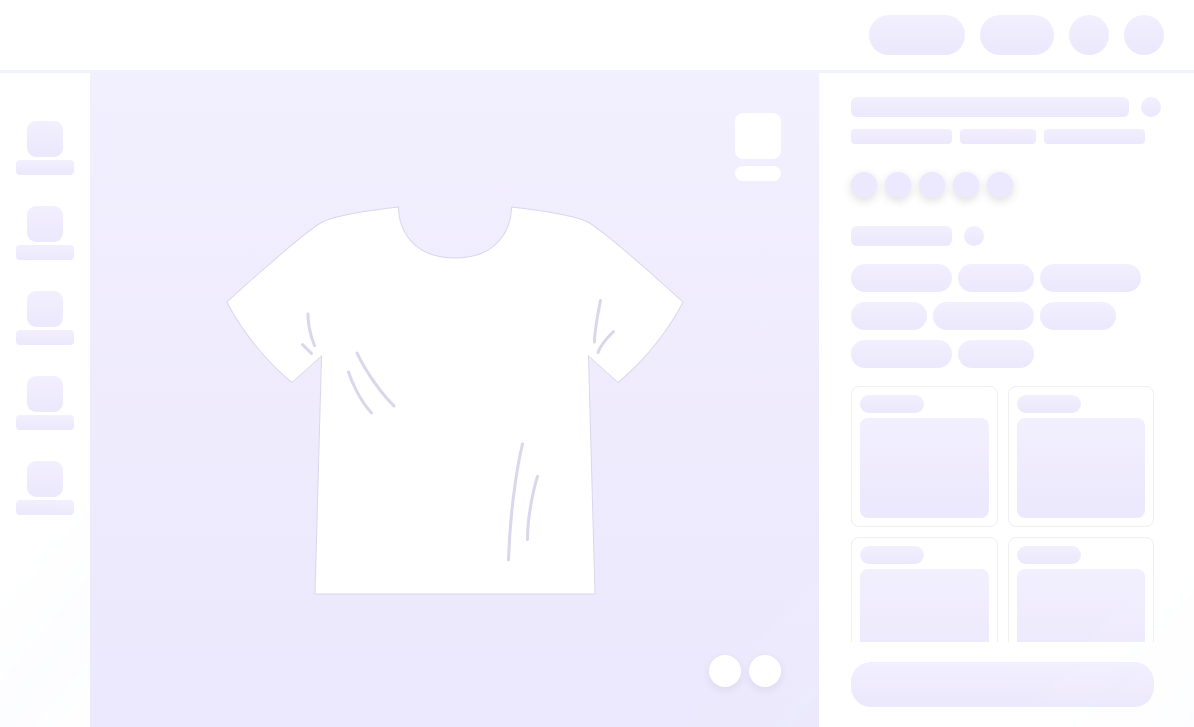 scroll, scrollTop: 0, scrollLeft: 0, axis: both 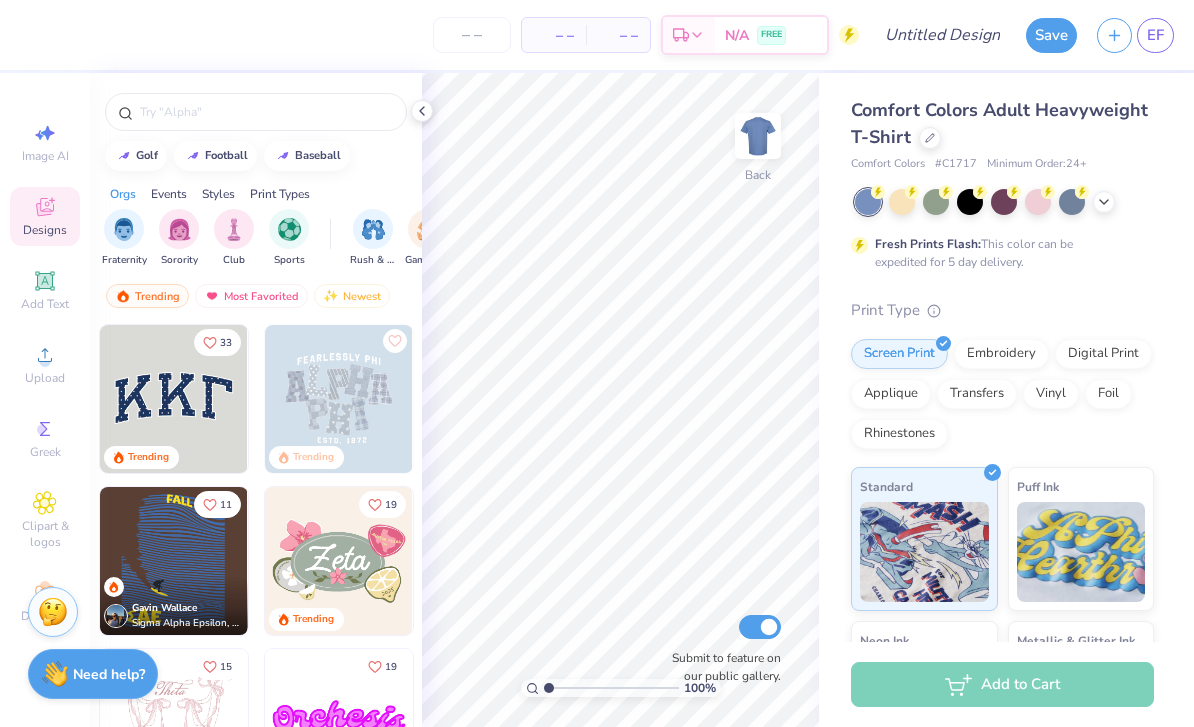 click 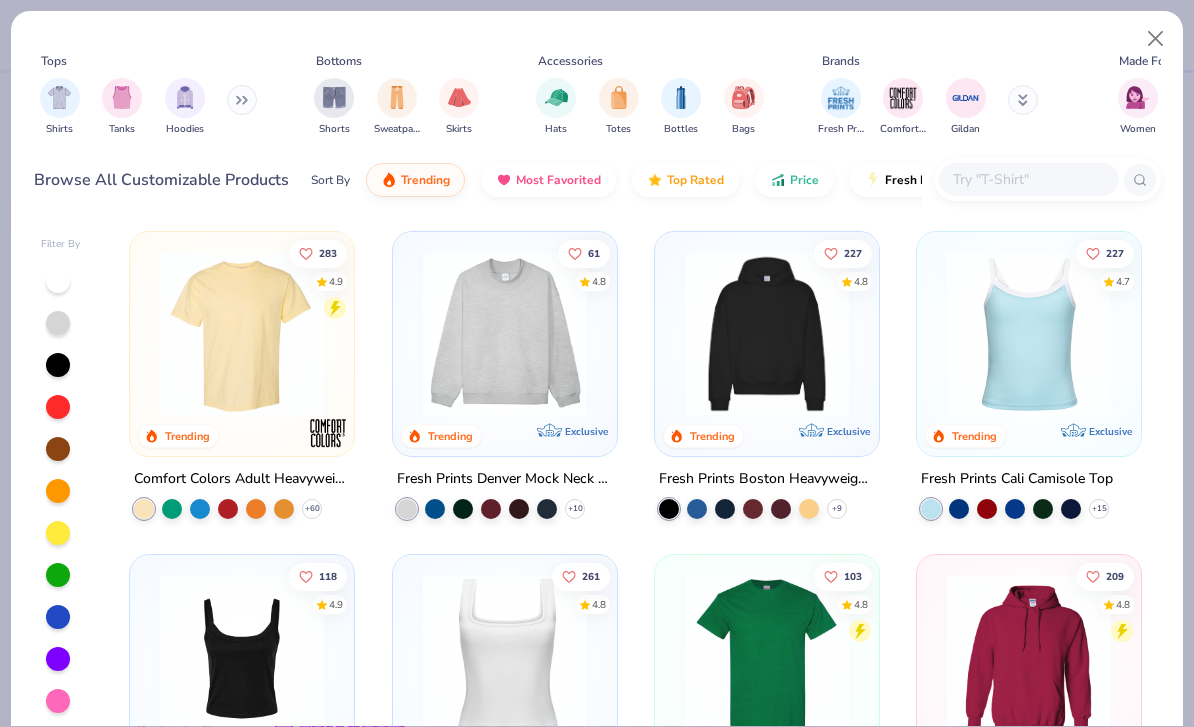 click at bounding box center [505, 334] 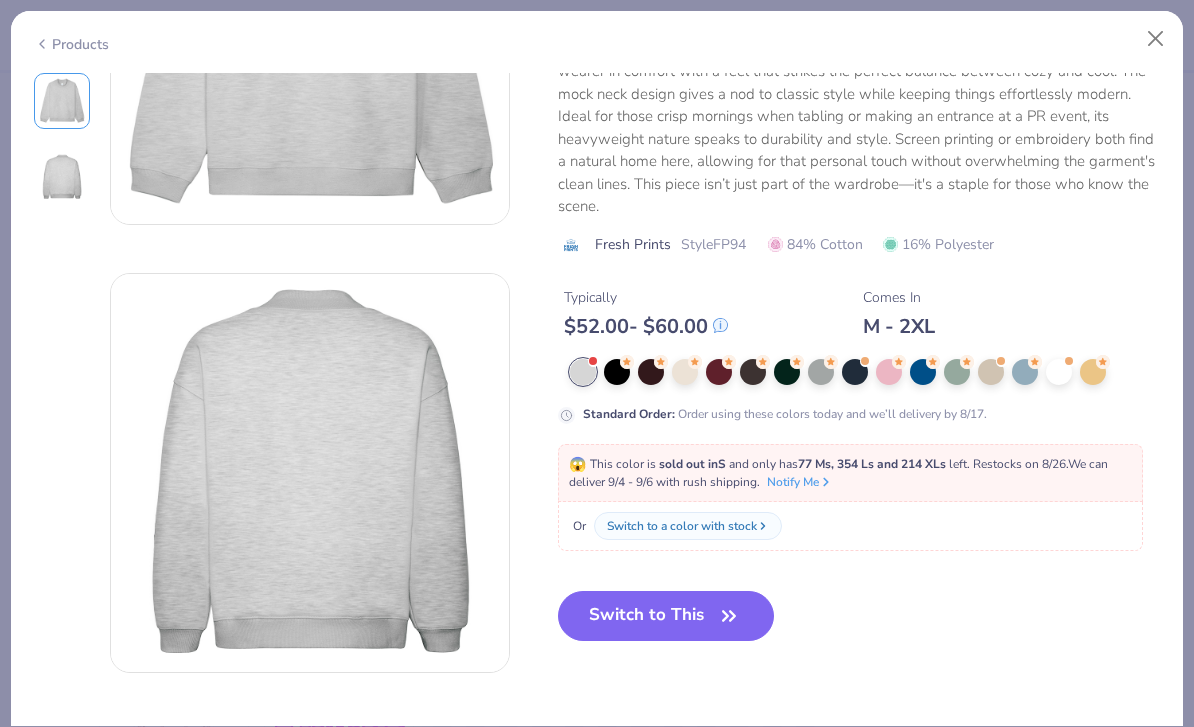 scroll, scrollTop: 263, scrollLeft: 0, axis: vertical 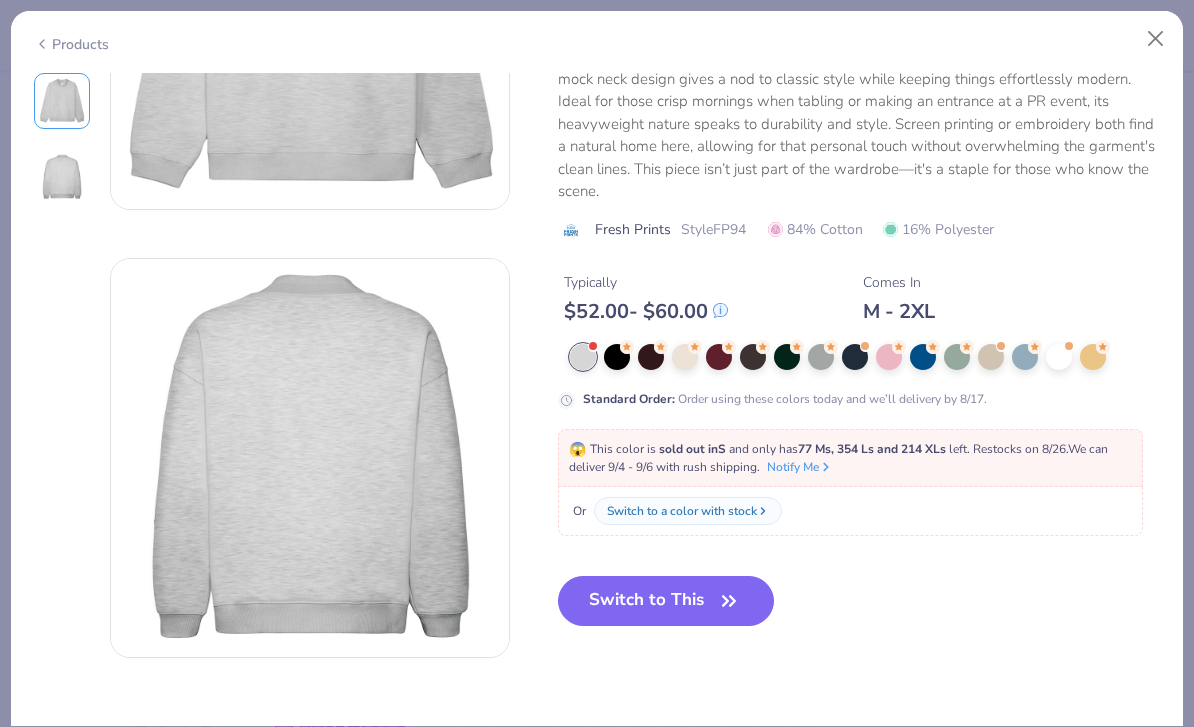 click at bounding box center (685, 357) 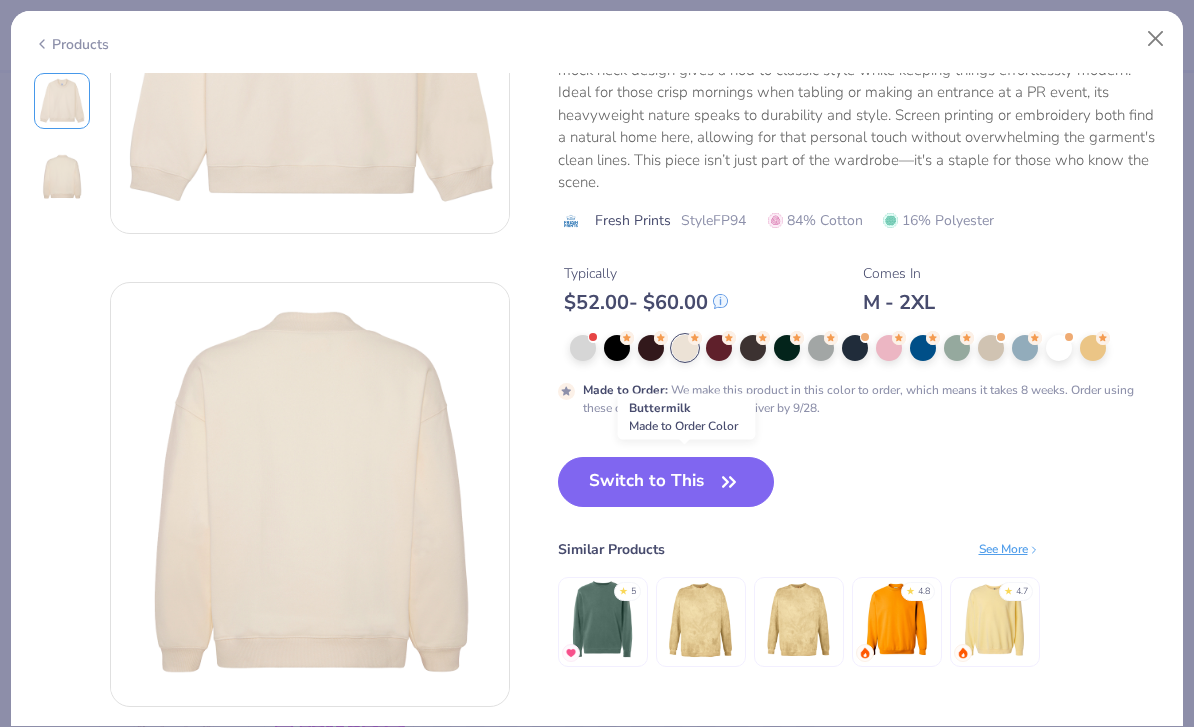 click on "Switch to This" at bounding box center [666, 482] 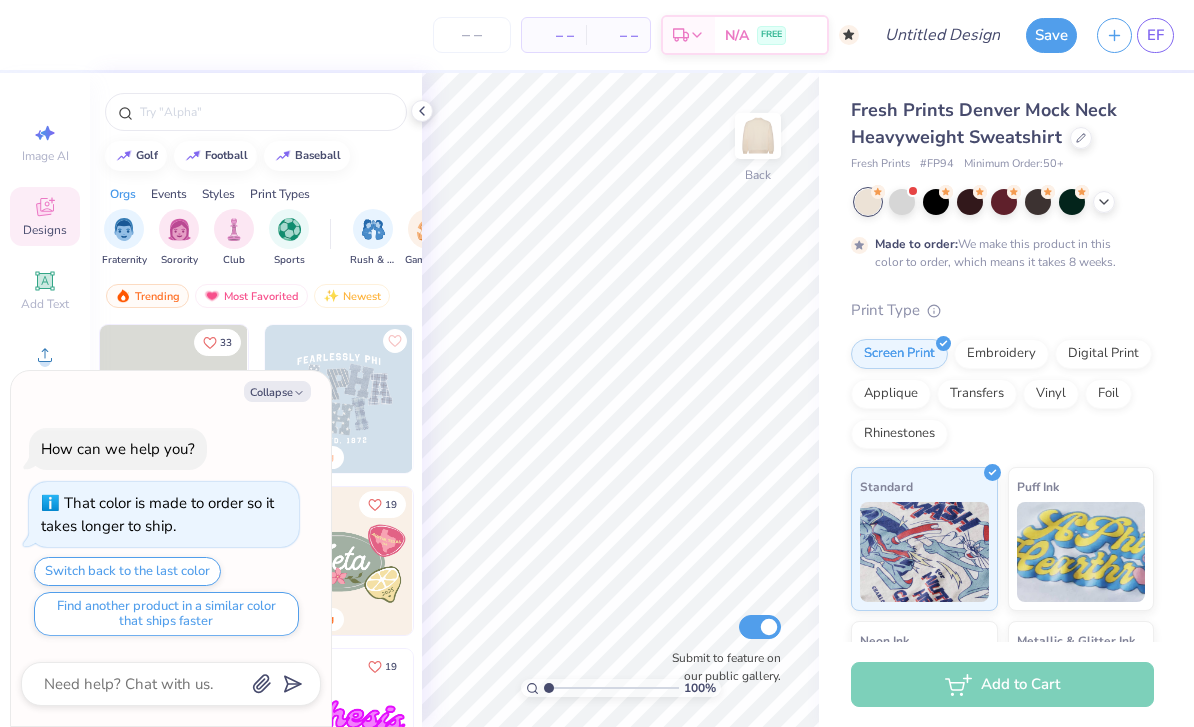 click on "Collapse" at bounding box center [277, 391] 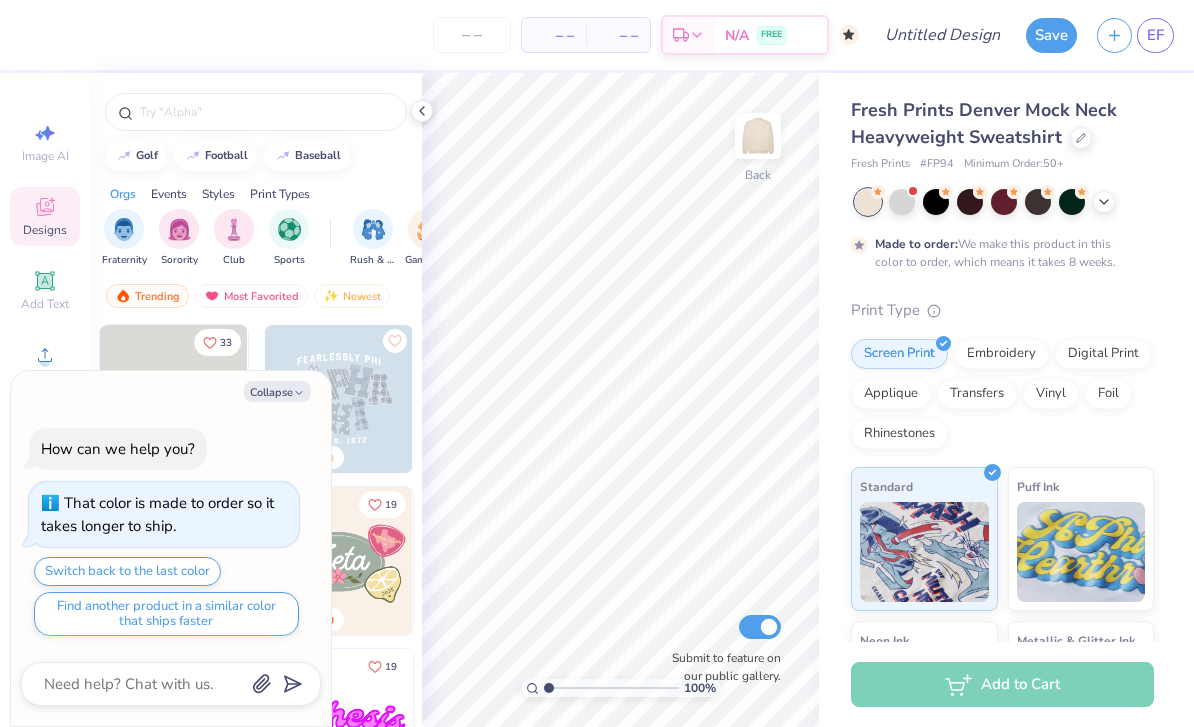type on "x" 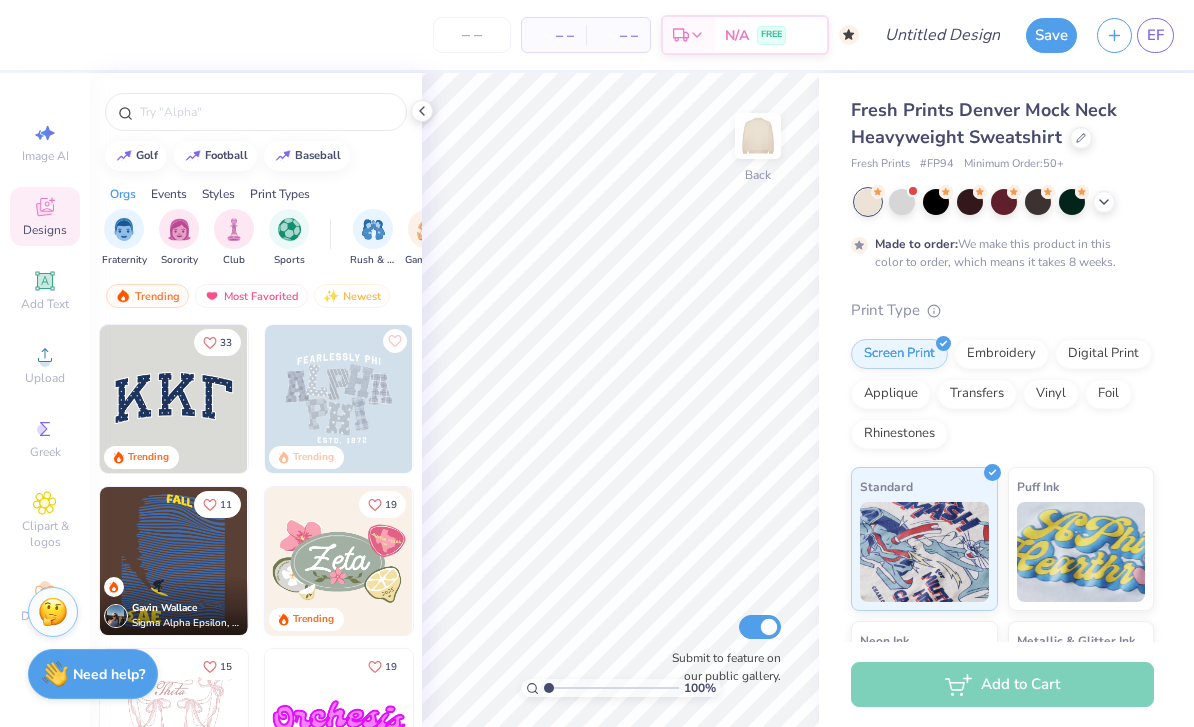 click 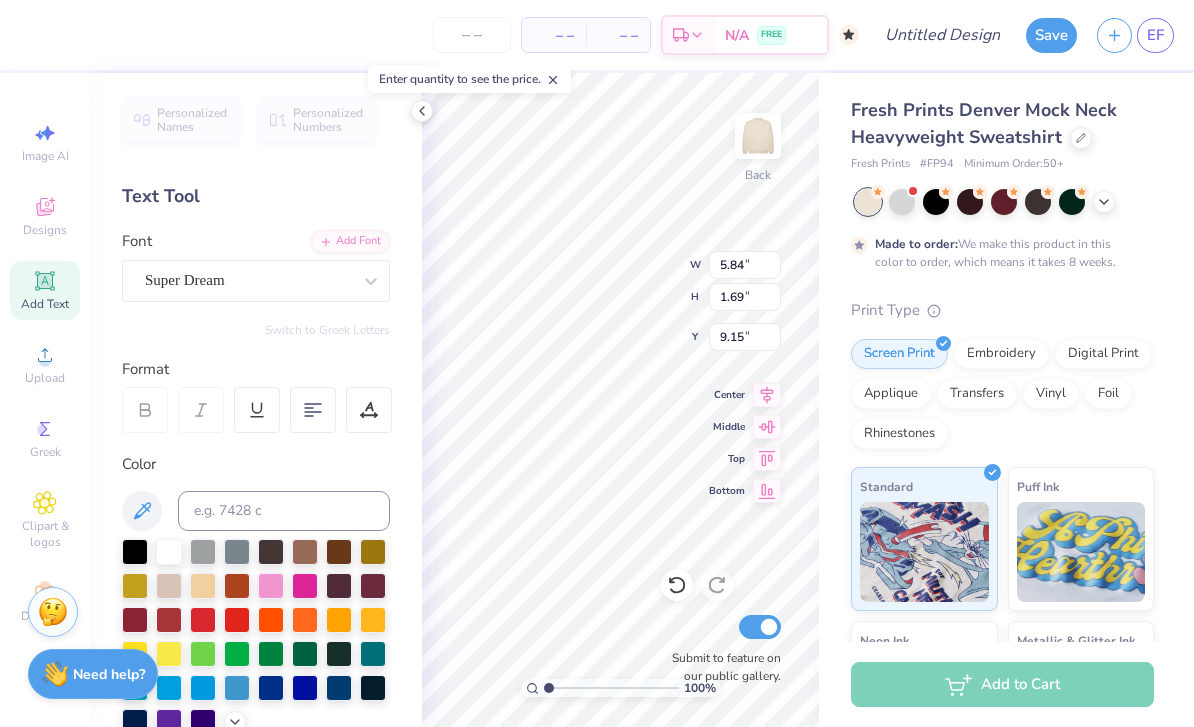 click on "Embroidery" at bounding box center [1001, 354] 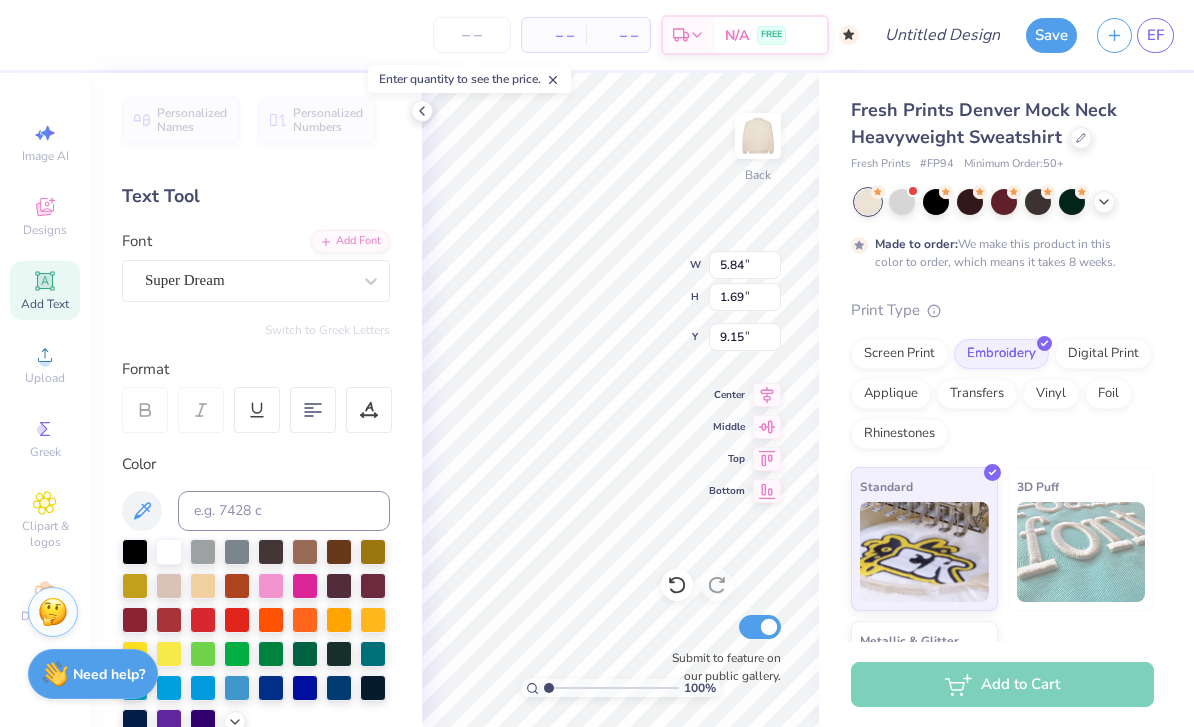 click at bounding box center (472, 35) 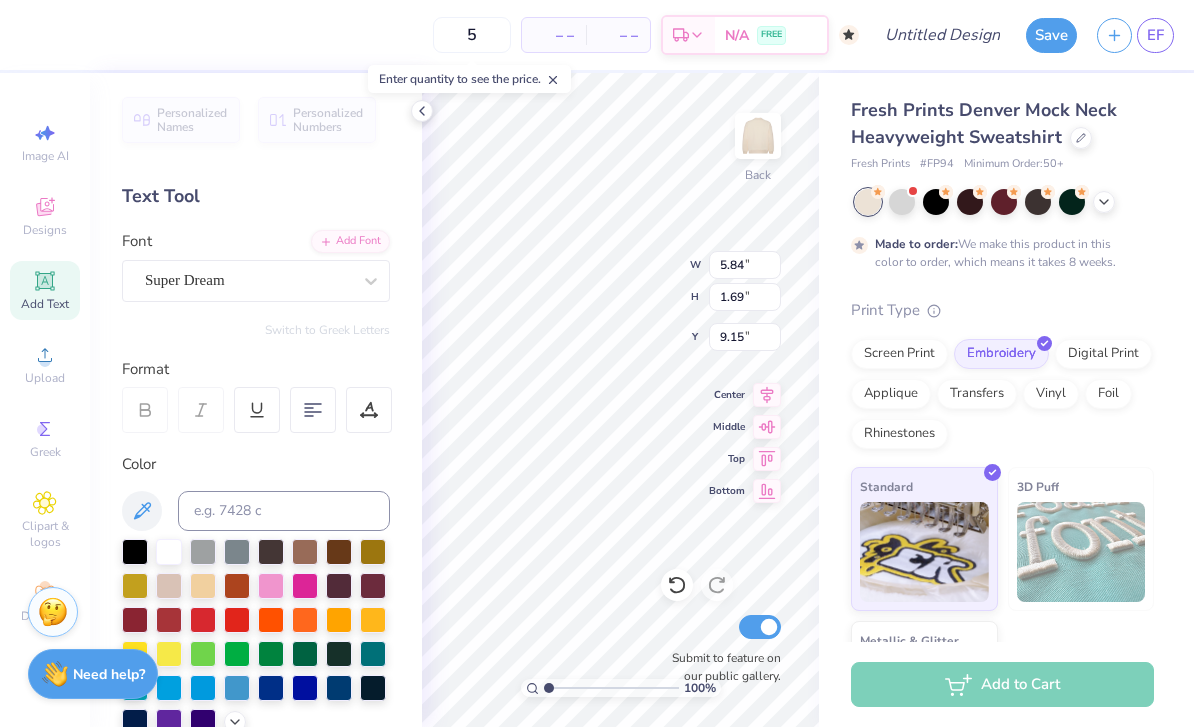 type on "50" 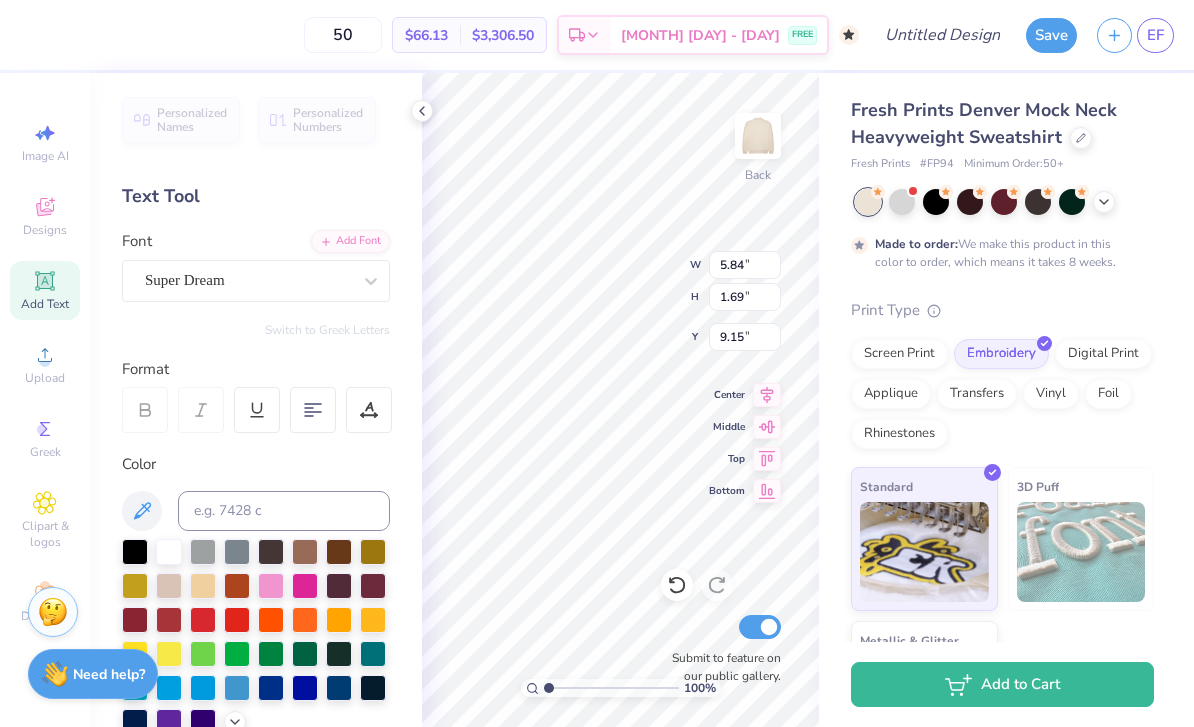 type on "50" 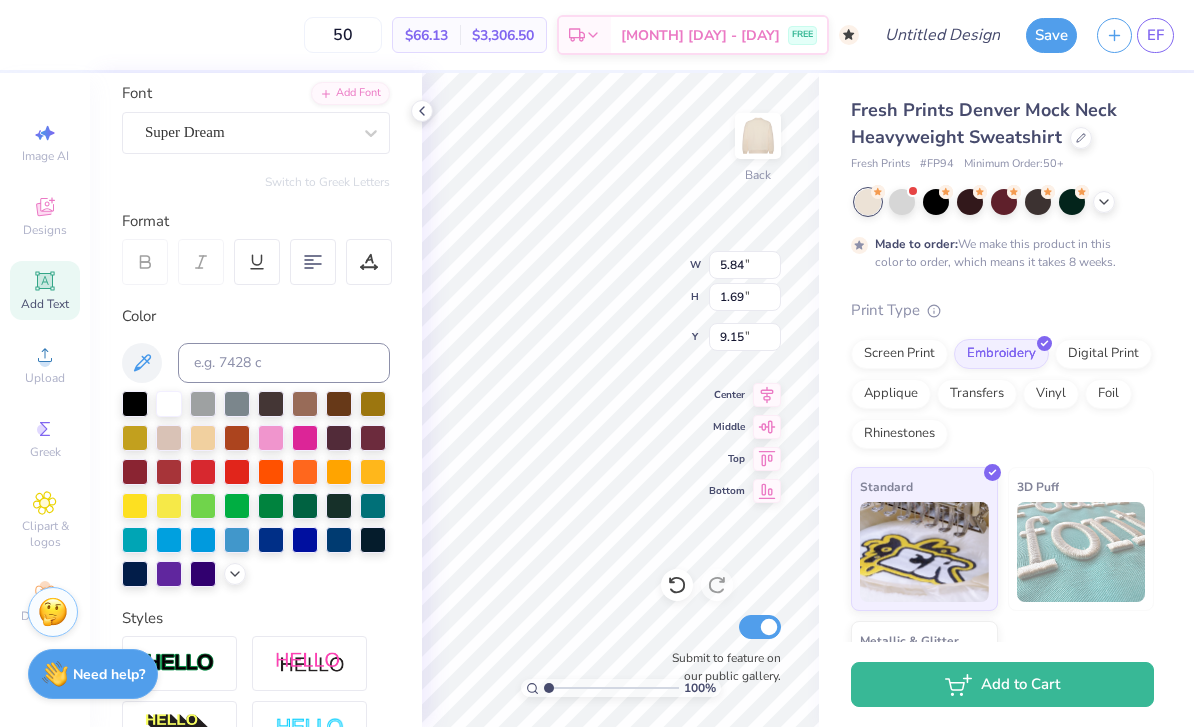 scroll, scrollTop: 160, scrollLeft: 0, axis: vertical 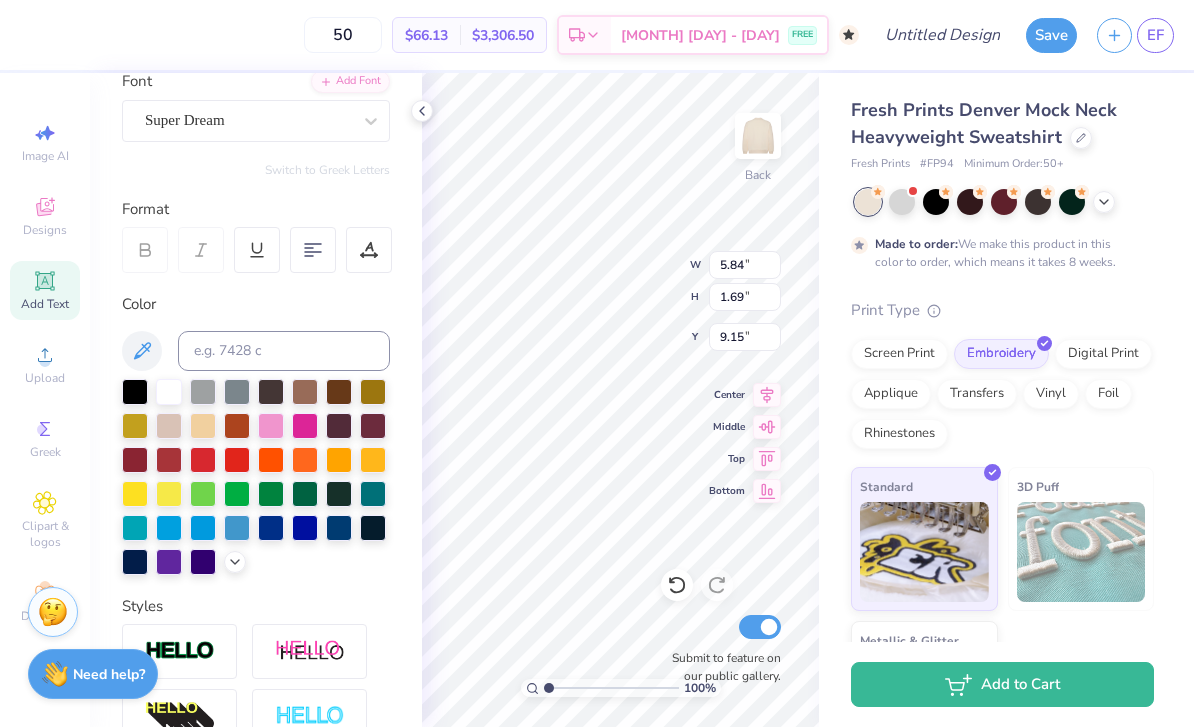type on "DeltaGamma" 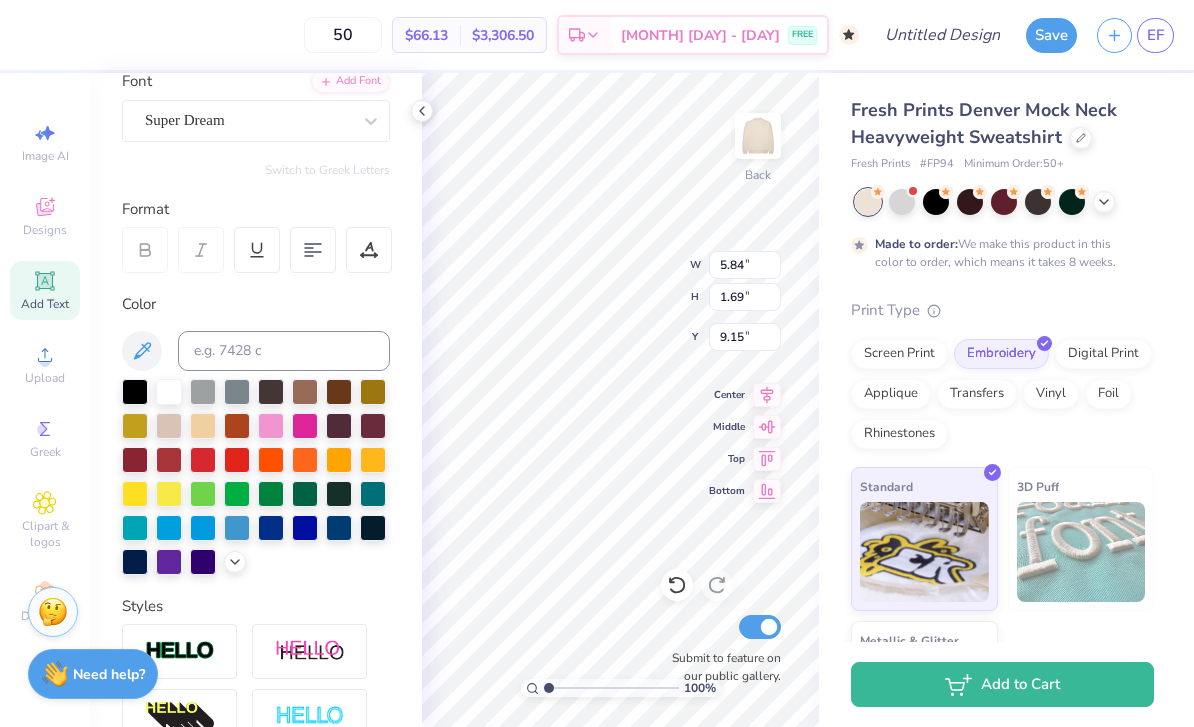 click at bounding box center [135, 562] 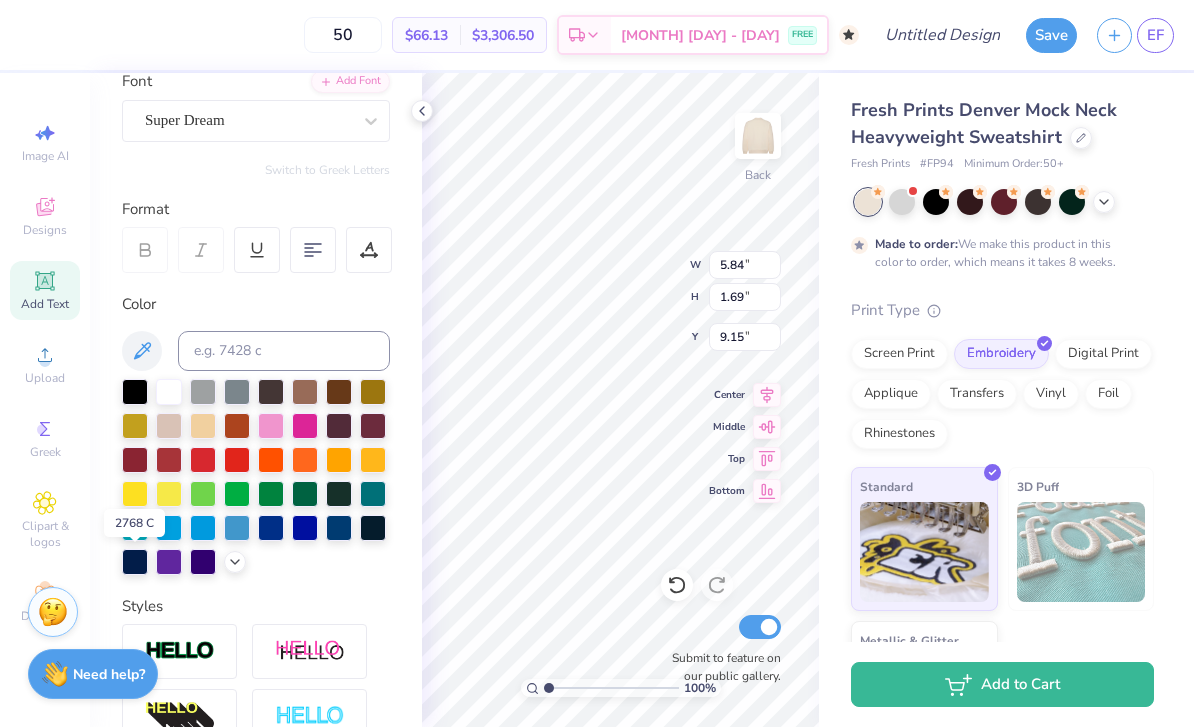 click at bounding box center (135, 562) 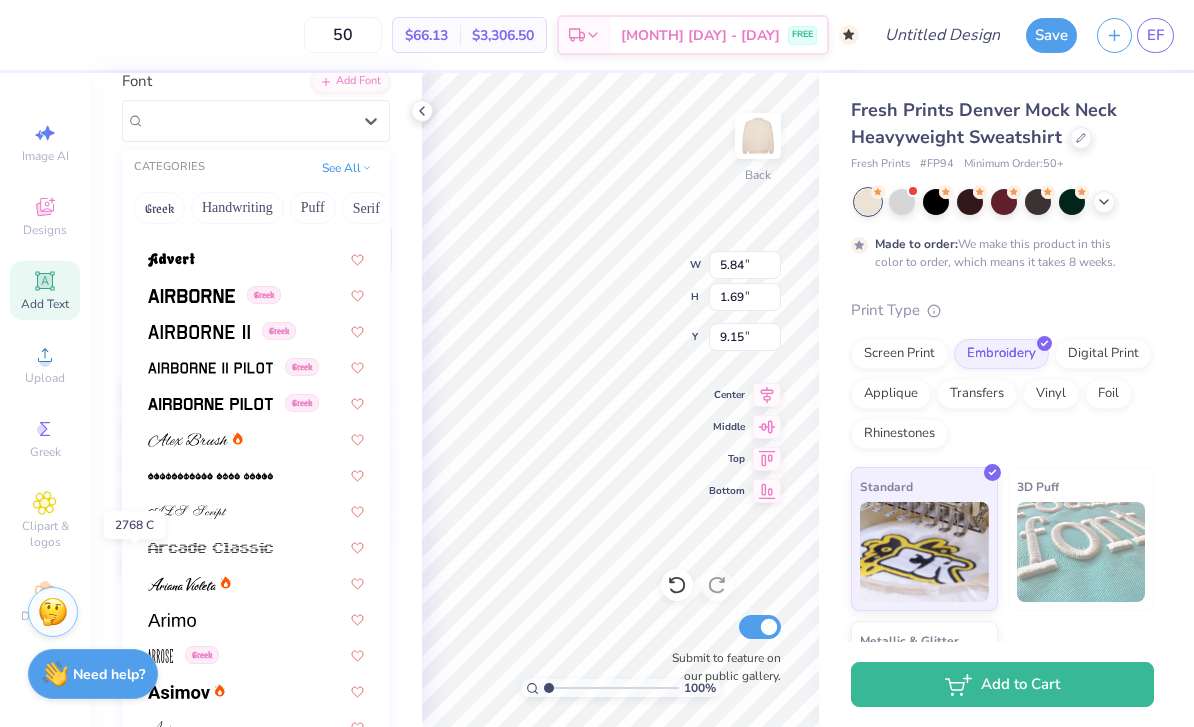 scroll, scrollTop: 316, scrollLeft: 0, axis: vertical 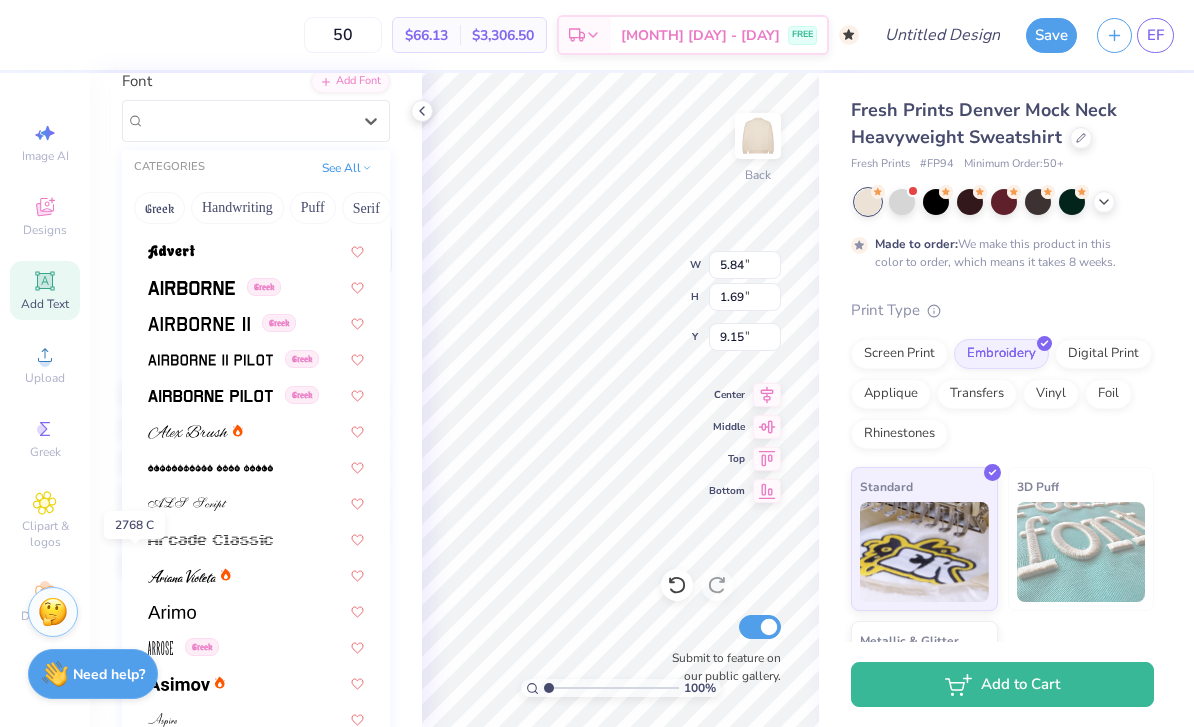 click at bounding box center (256, 502) 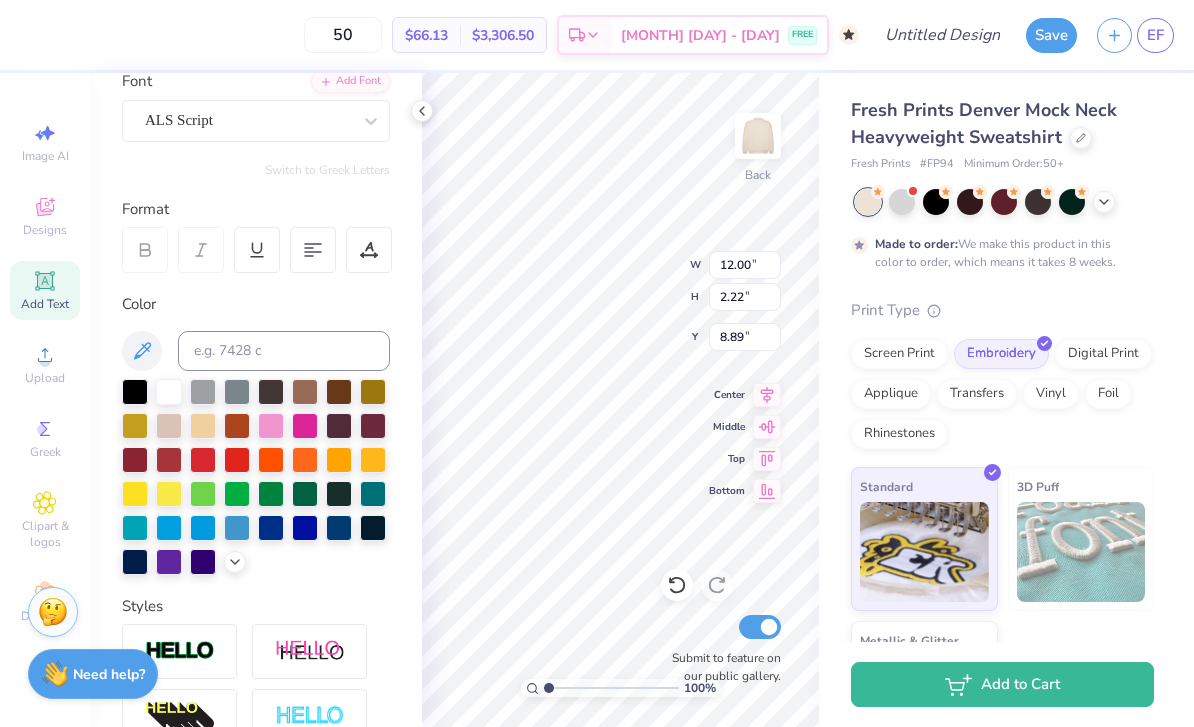 scroll, scrollTop: 0, scrollLeft: 0, axis: both 